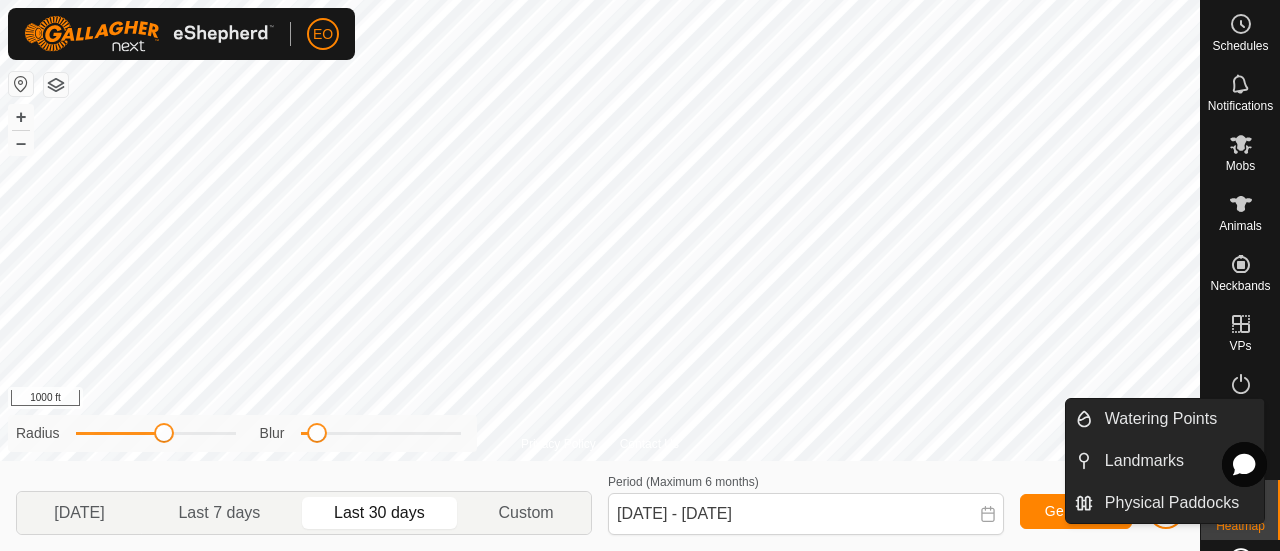 scroll, scrollTop: 0, scrollLeft: 0, axis: both 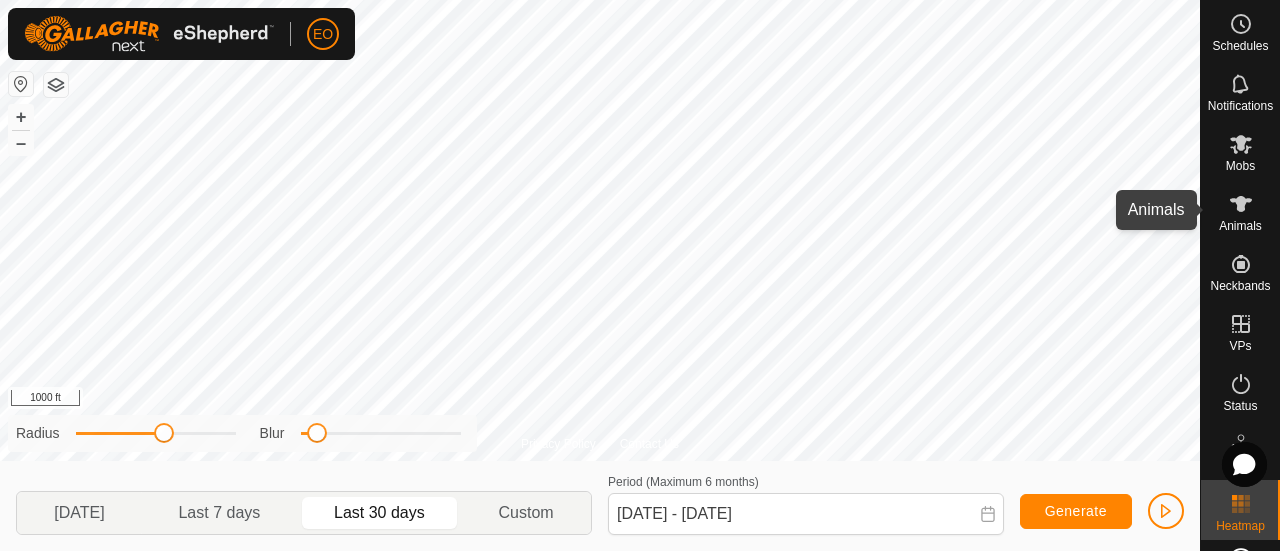 click 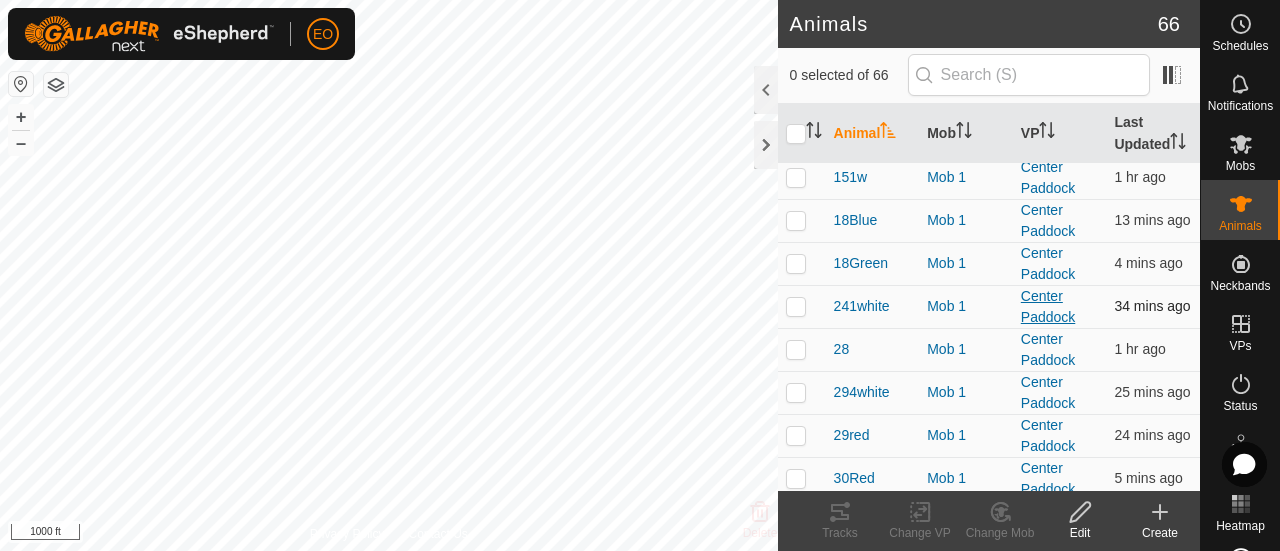 scroll, scrollTop: 0, scrollLeft: 0, axis: both 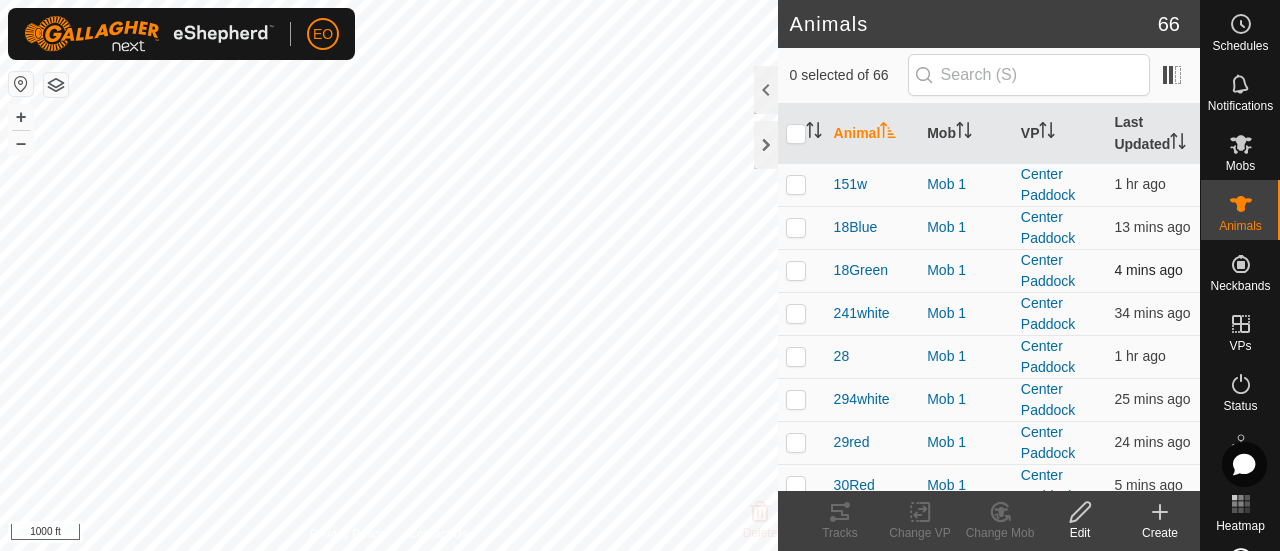 click at bounding box center (796, 270) 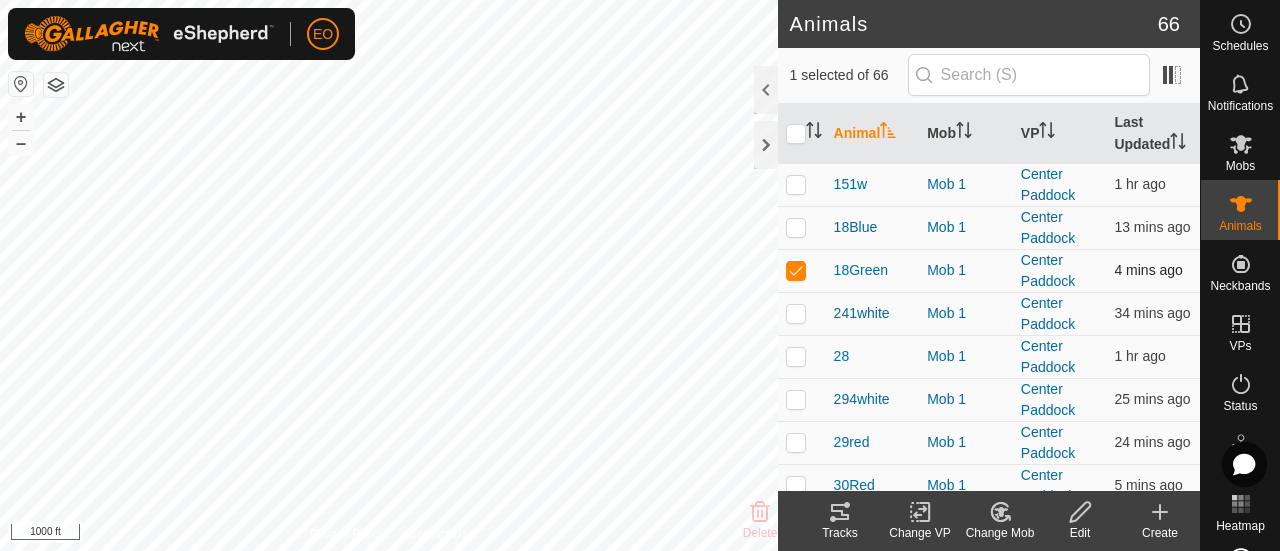 click at bounding box center [796, 270] 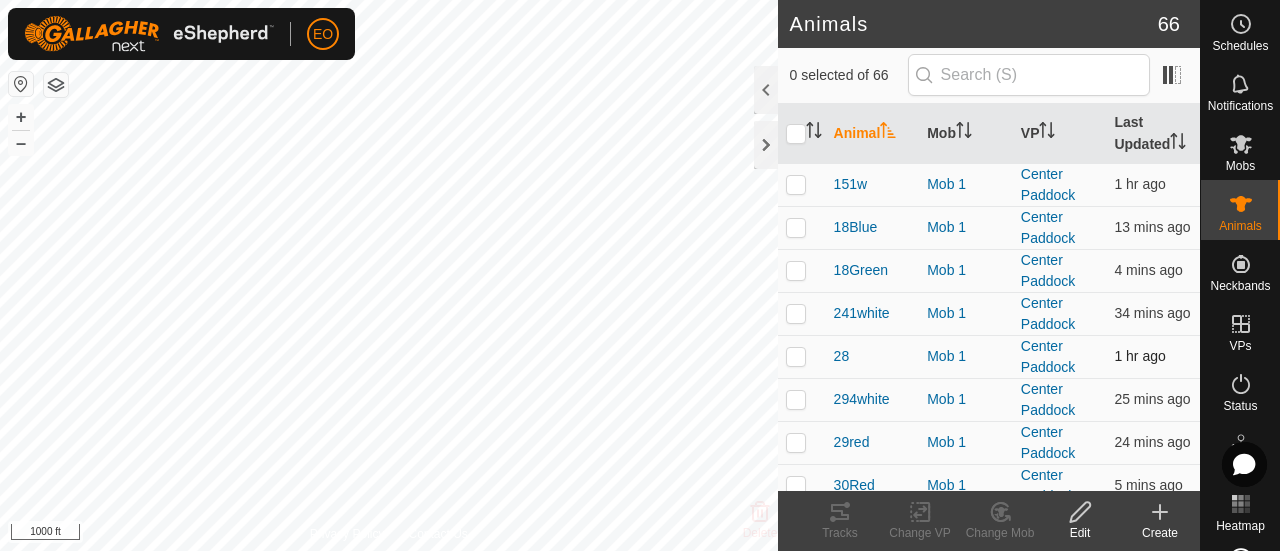 click at bounding box center (796, 356) 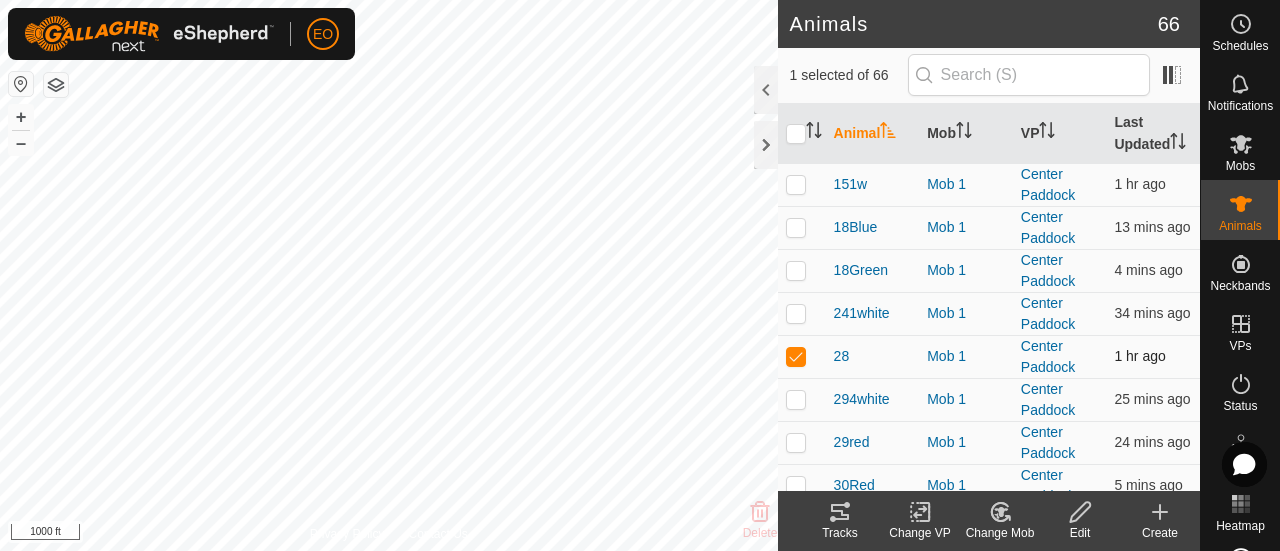 click at bounding box center (796, 356) 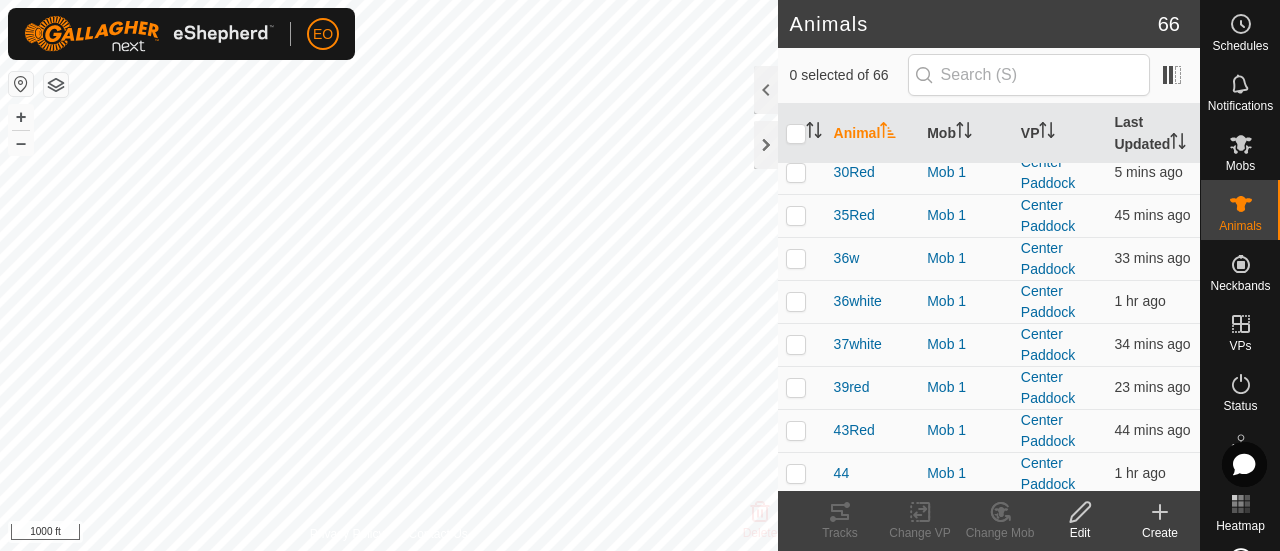 scroll, scrollTop: 316, scrollLeft: 0, axis: vertical 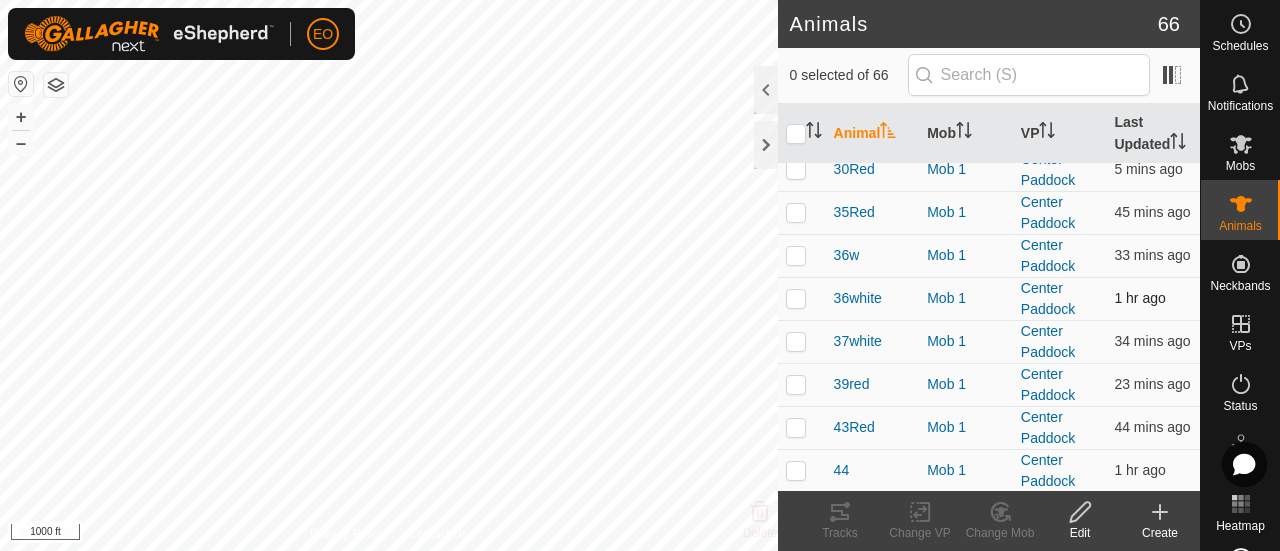 click at bounding box center [796, 298] 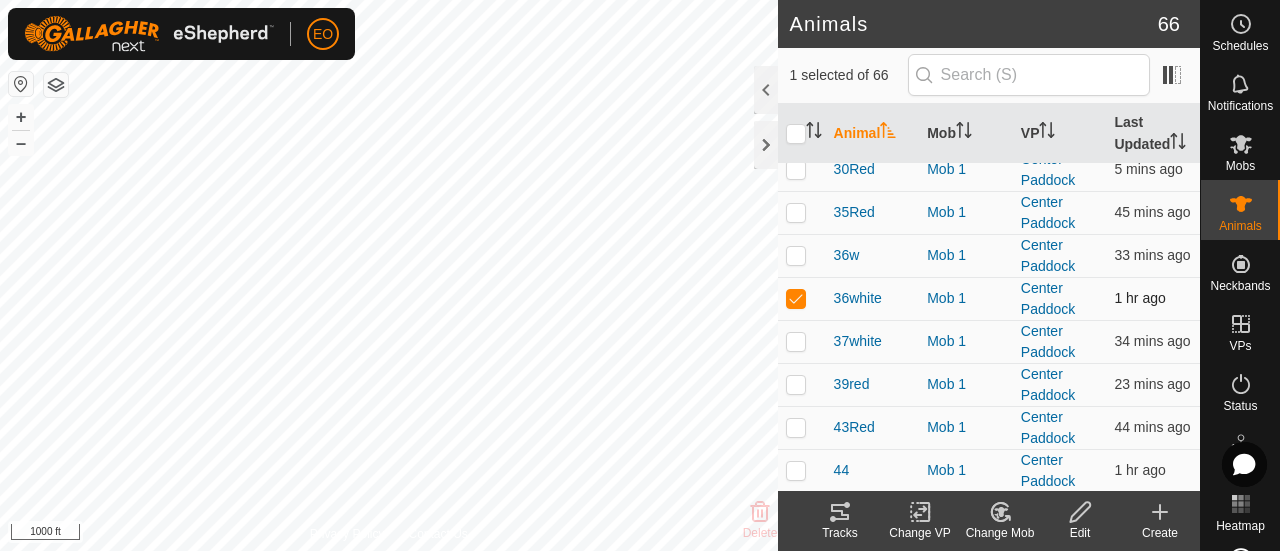 click at bounding box center (796, 298) 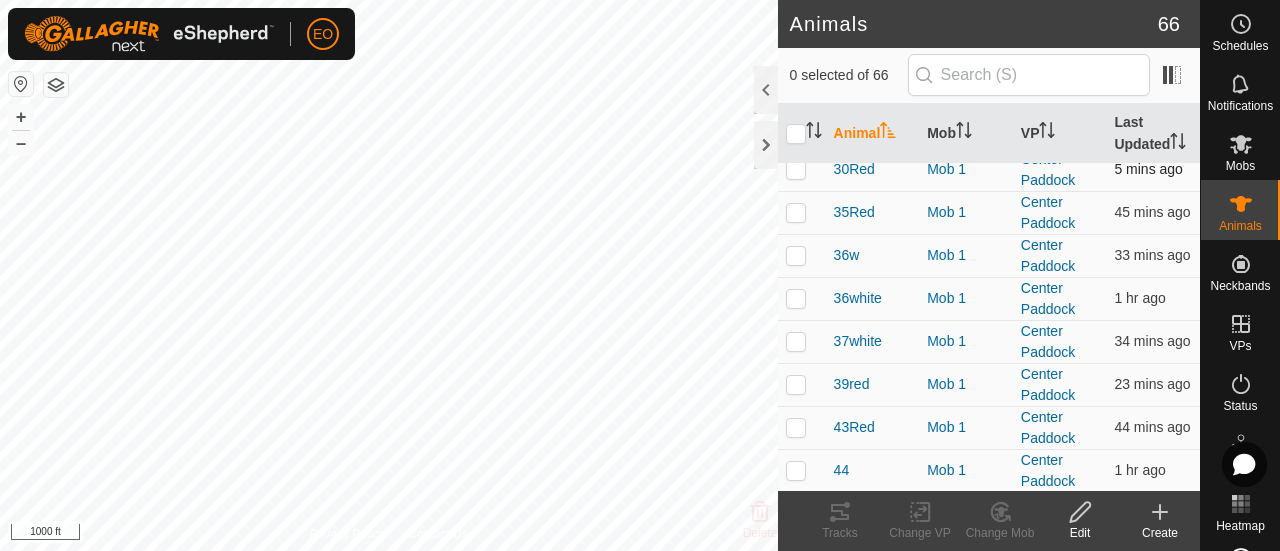 click at bounding box center (796, 169) 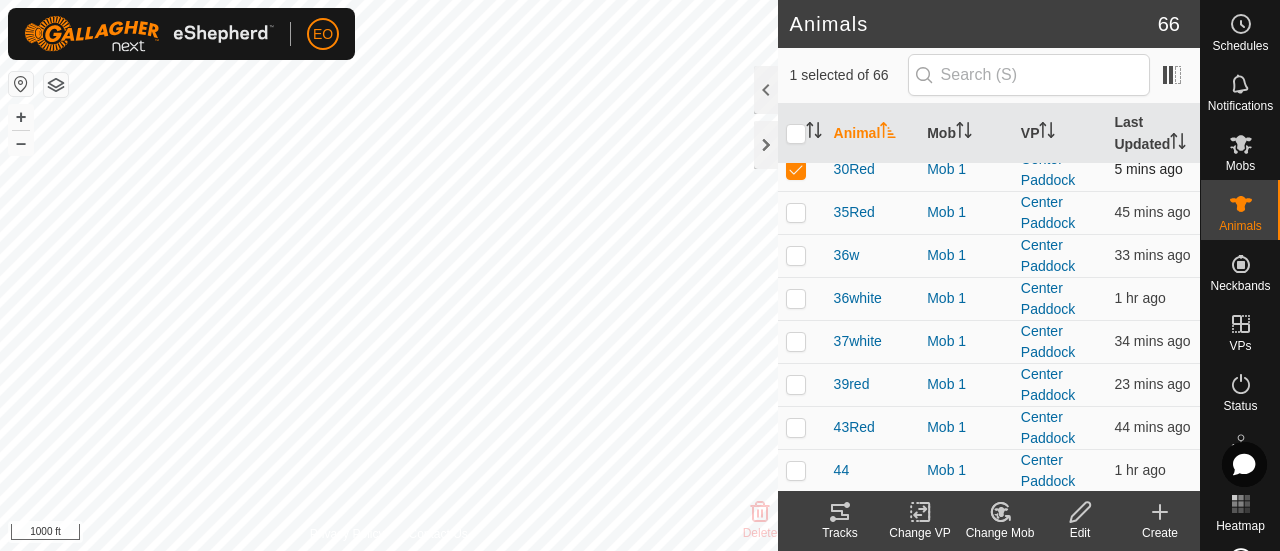 click at bounding box center (796, 169) 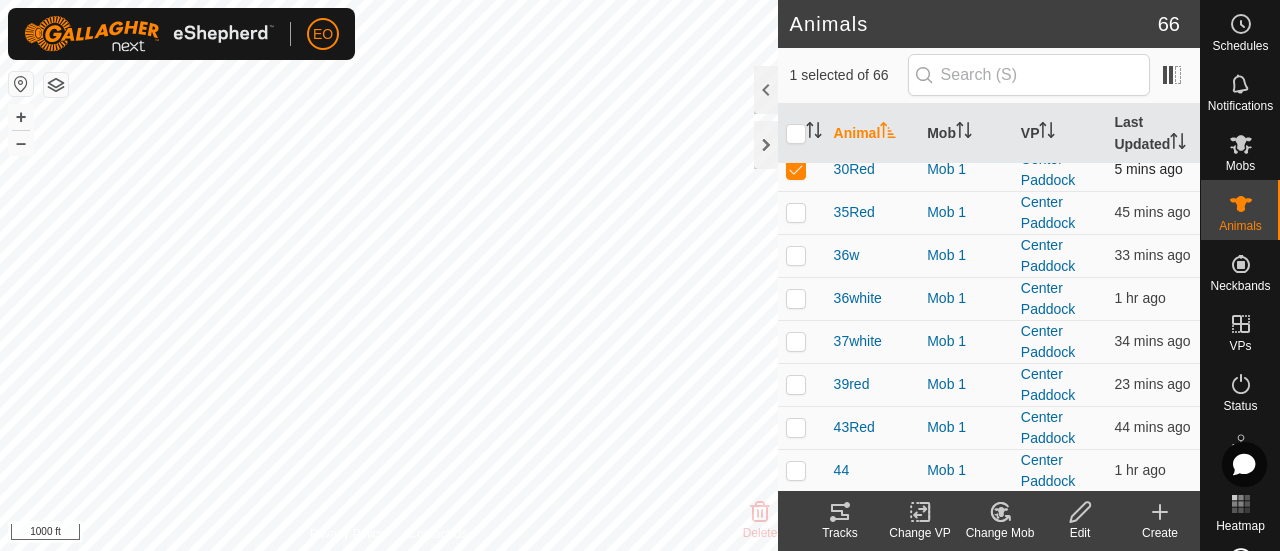 checkbox on "false" 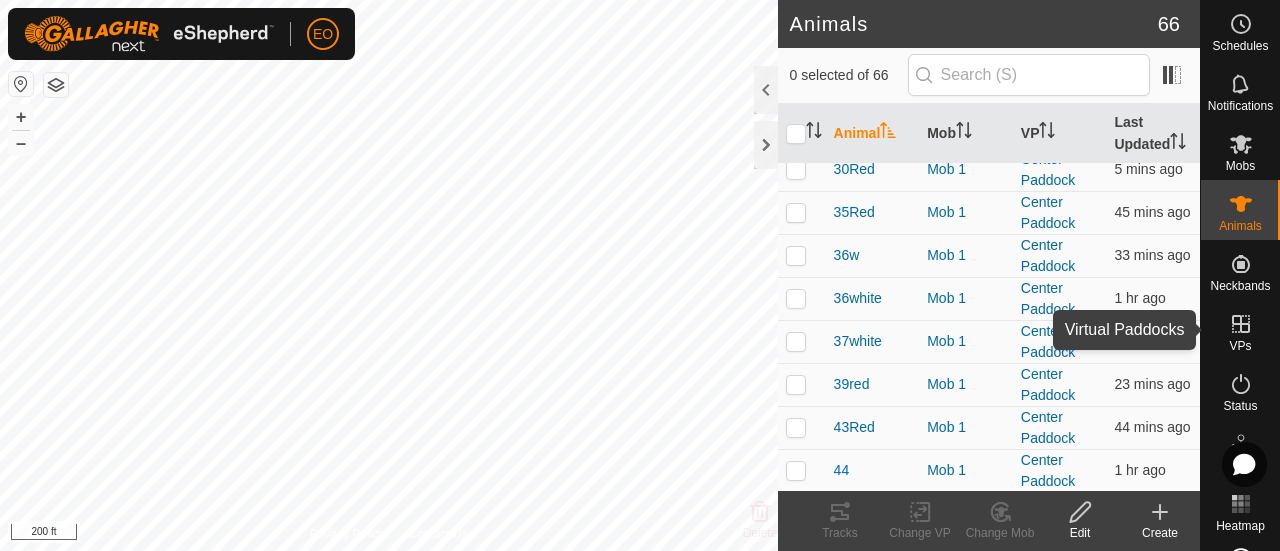 click on "VPs" at bounding box center [1240, 346] 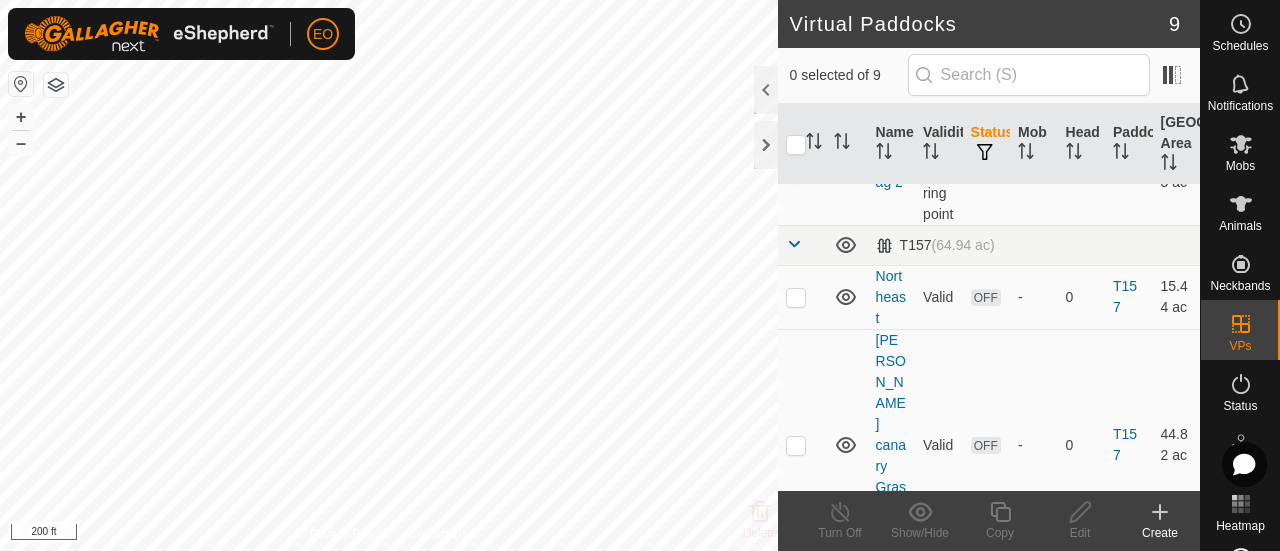 scroll, scrollTop: 316, scrollLeft: 0, axis: vertical 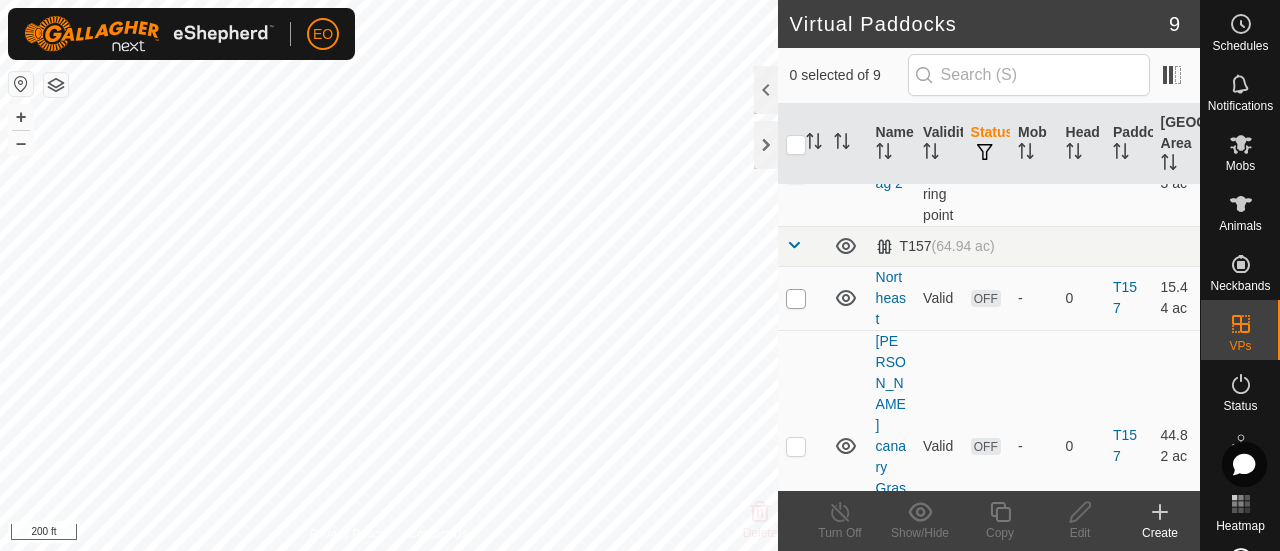 click at bounding box center [796, 299] 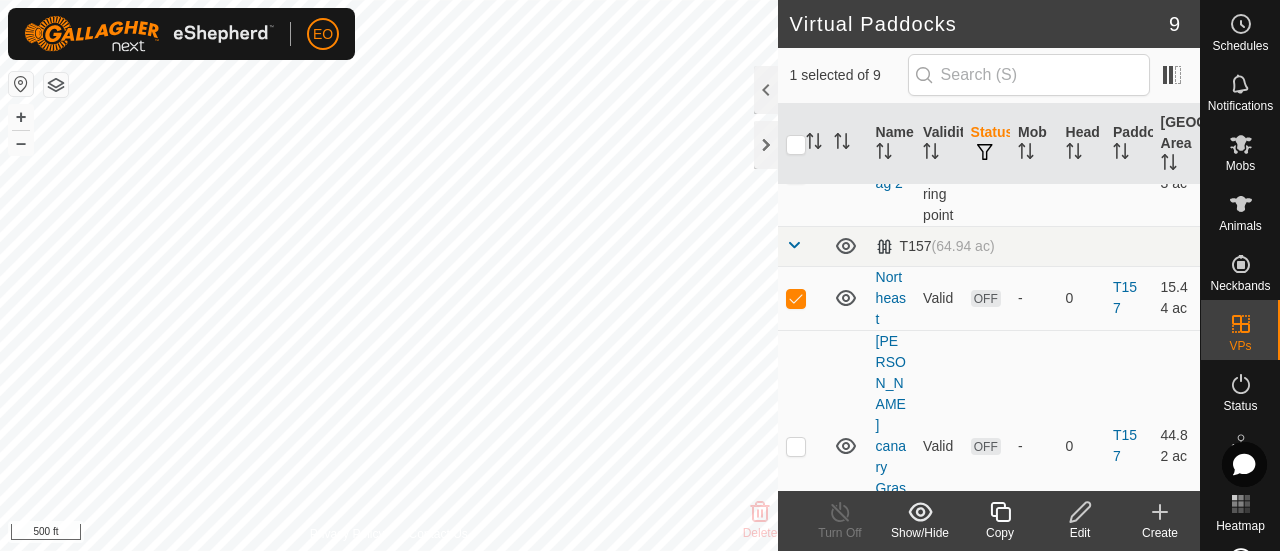click 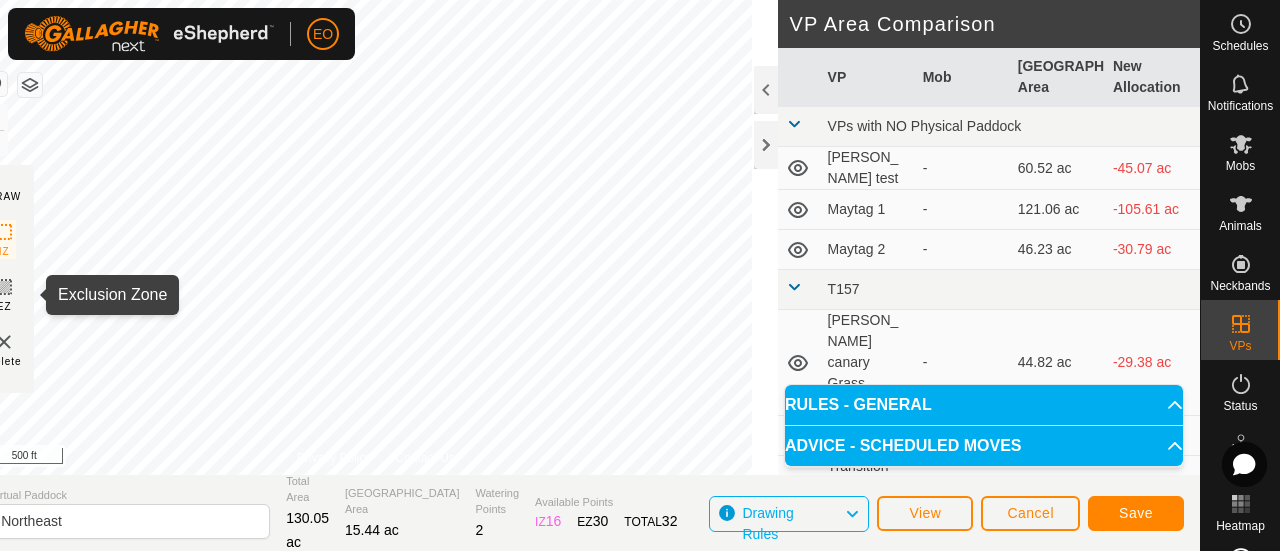 click 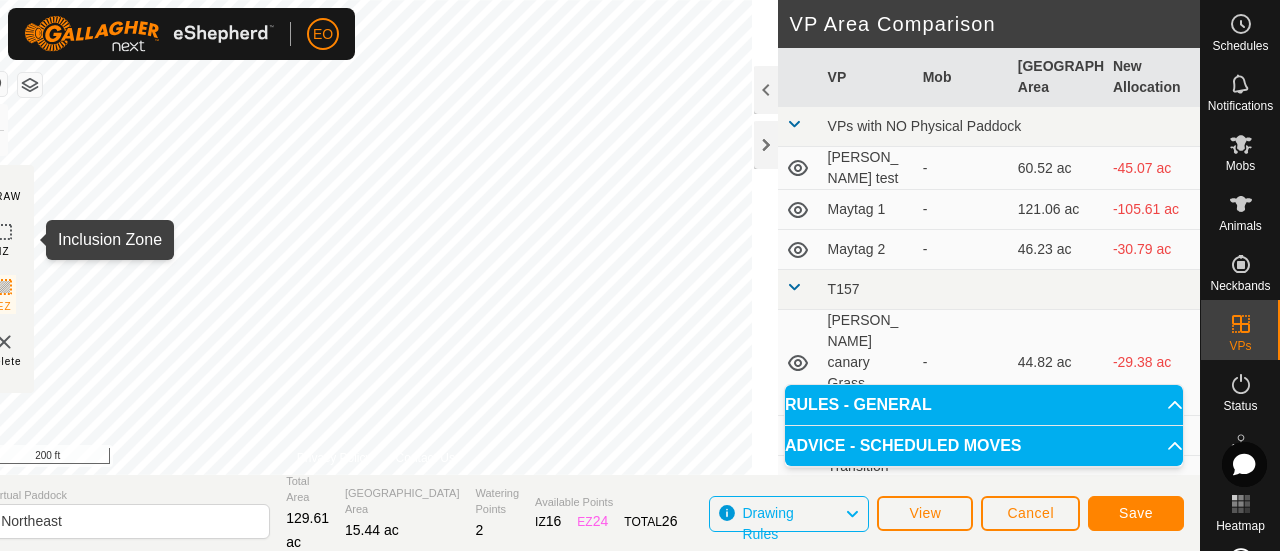 click 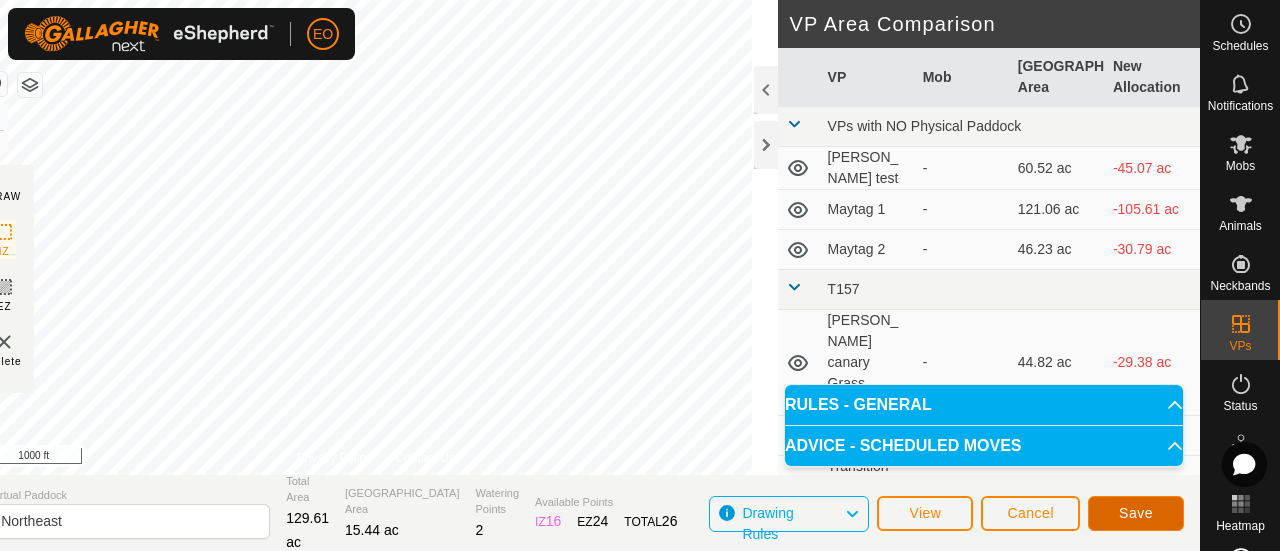 click on "Save" 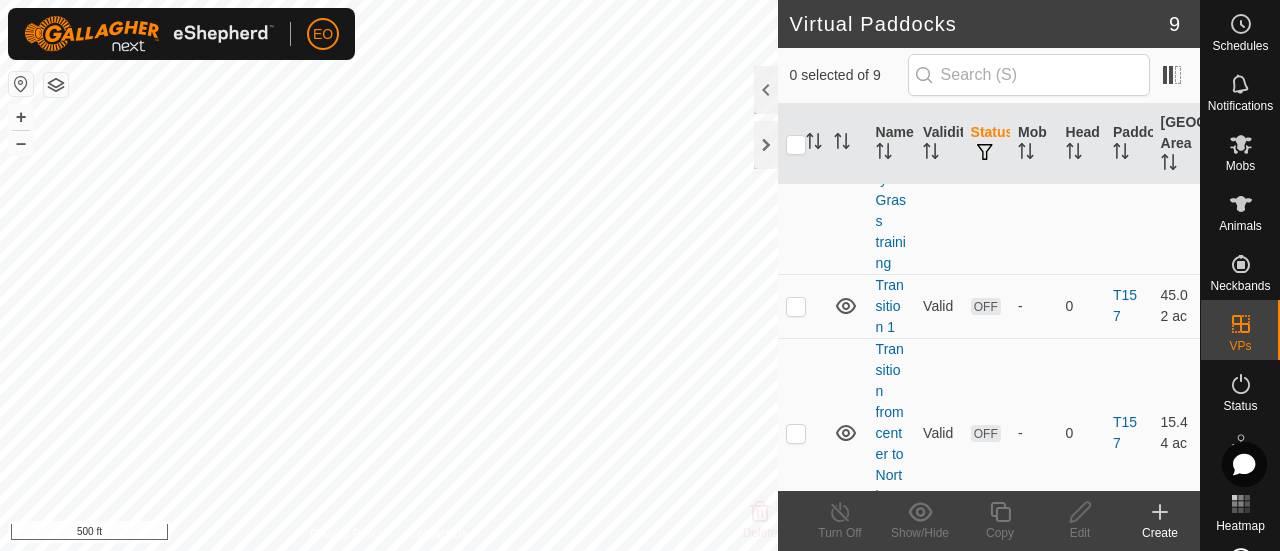 scroll, scrollTop: 614, scrollLeft: 0, axis: vertical 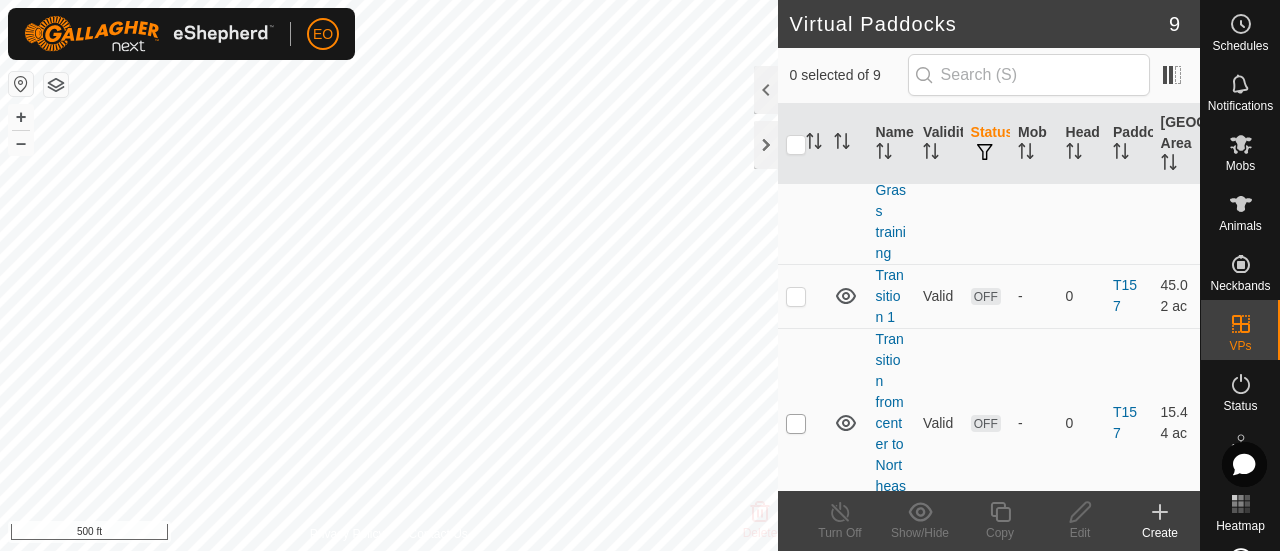 click at bounding box center [796, 424] 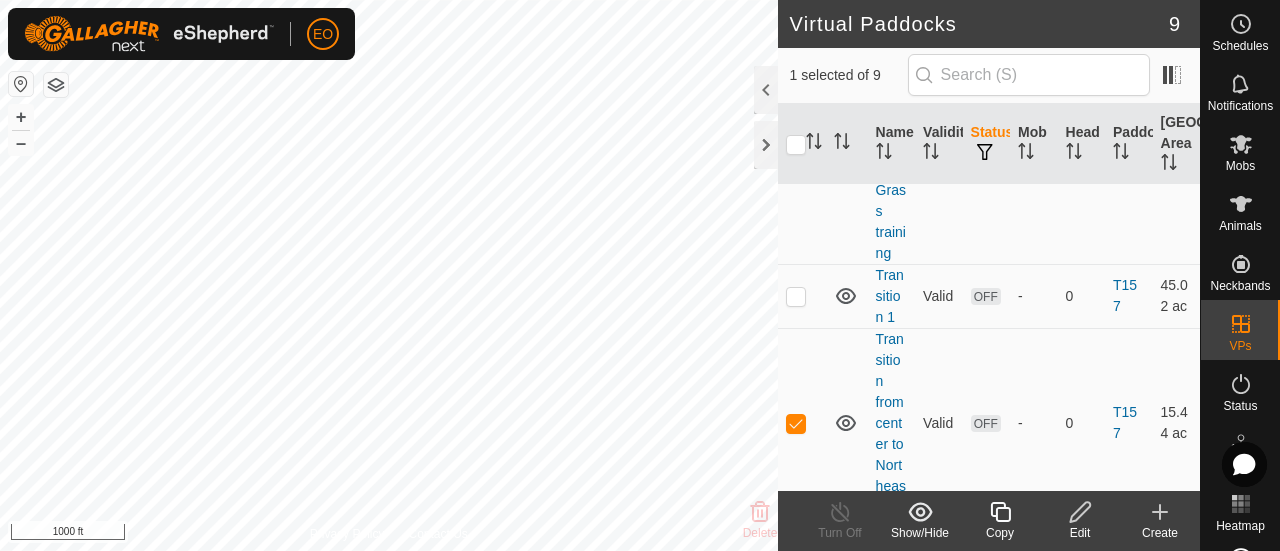 click 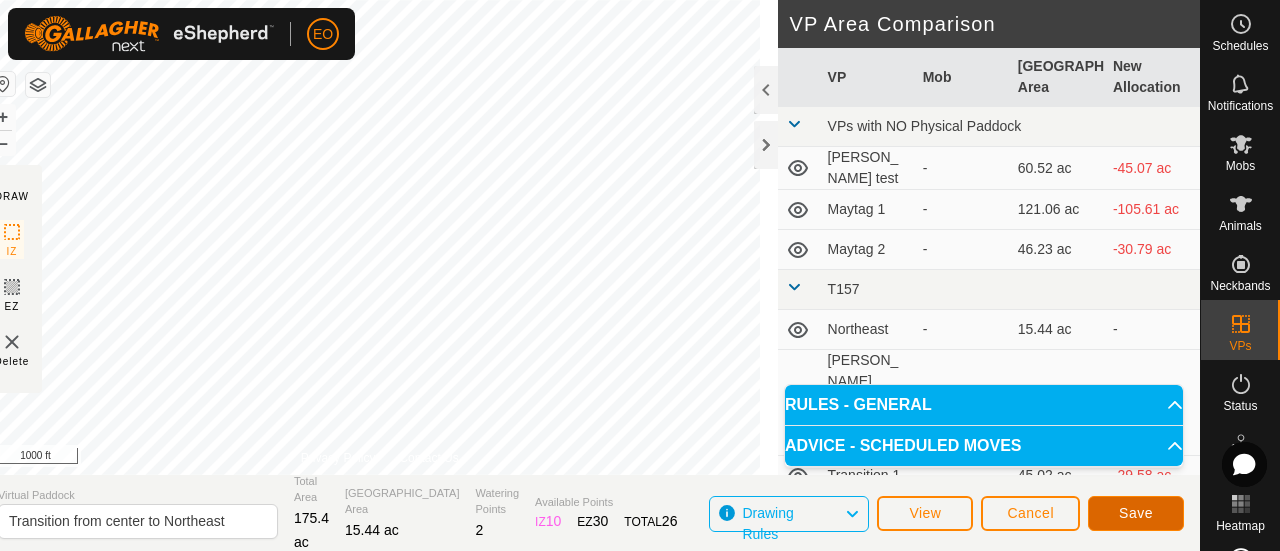 click on "Save" 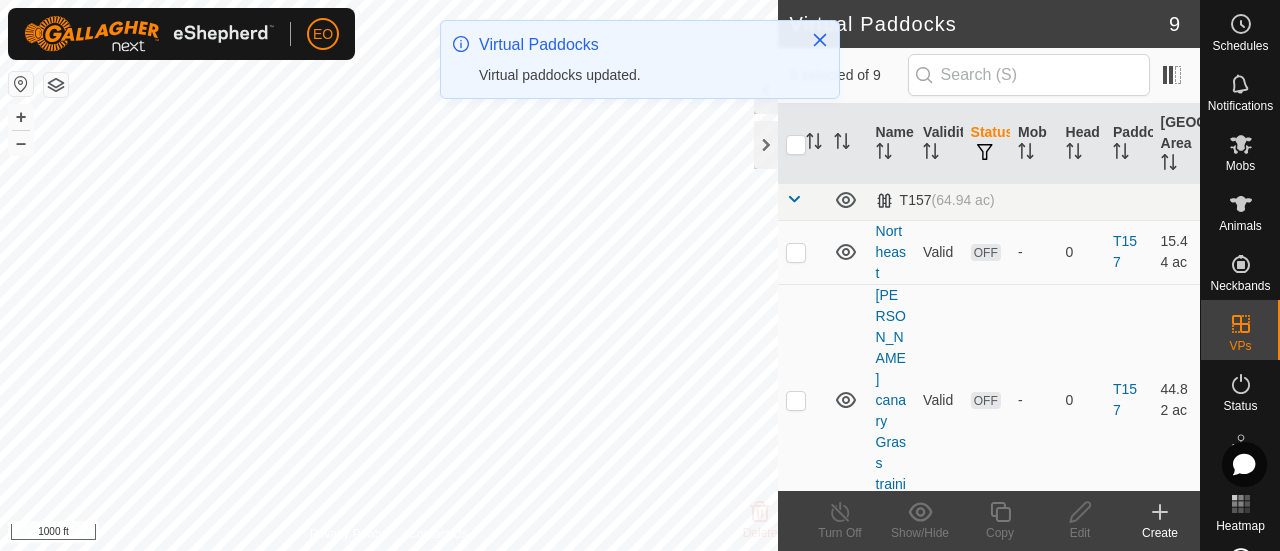 scroll, scrollTop: 365, scrollLeft: 0, axis: vertical 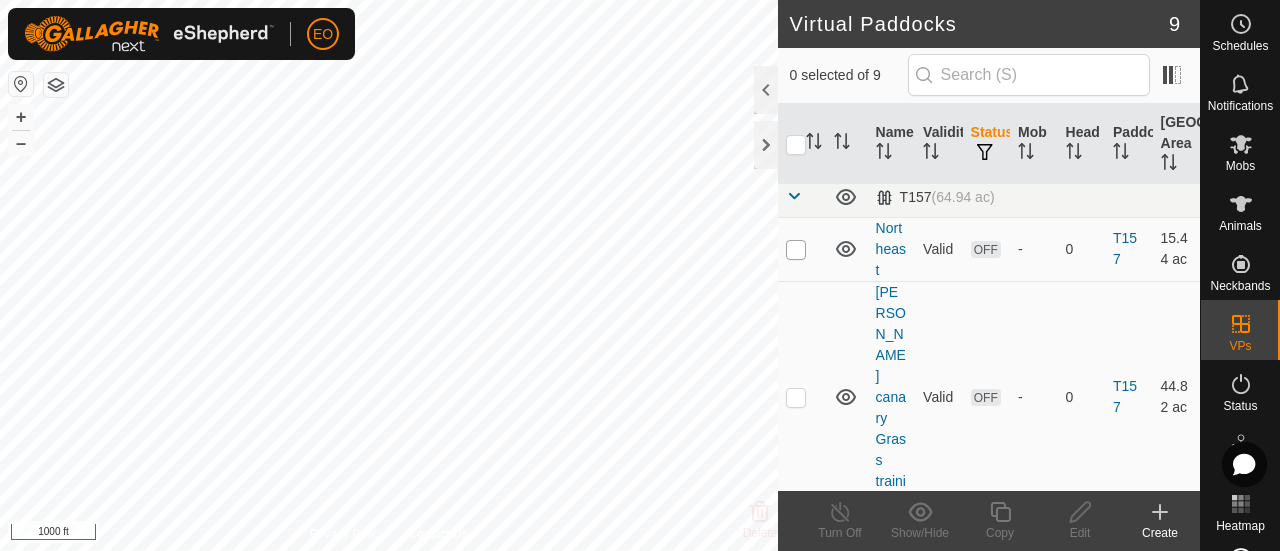 click at bounding box center [796, 250] 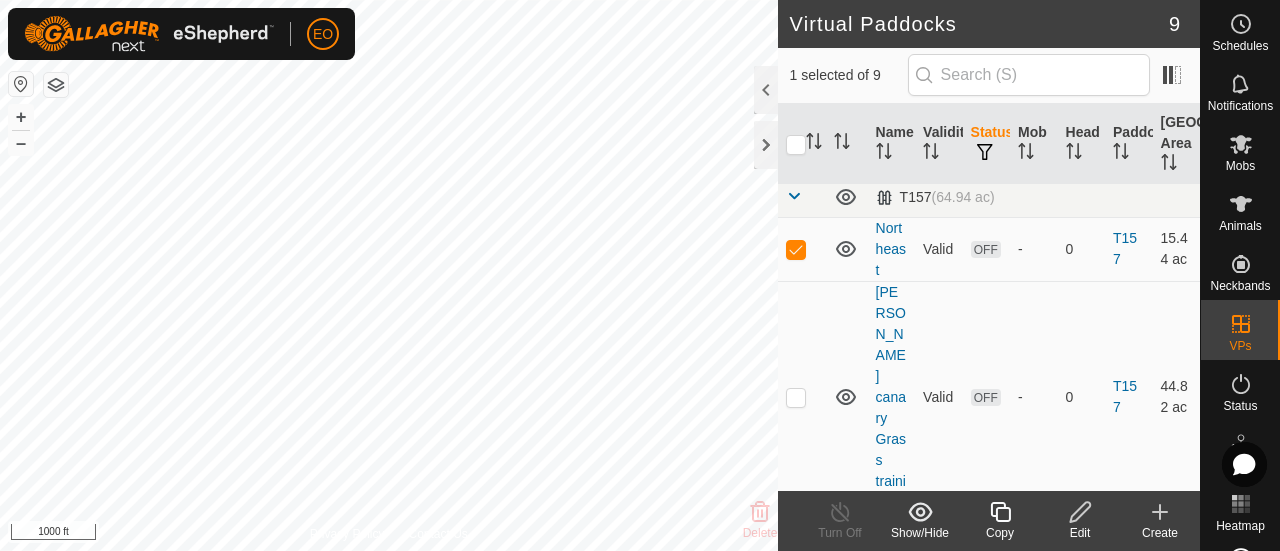 click 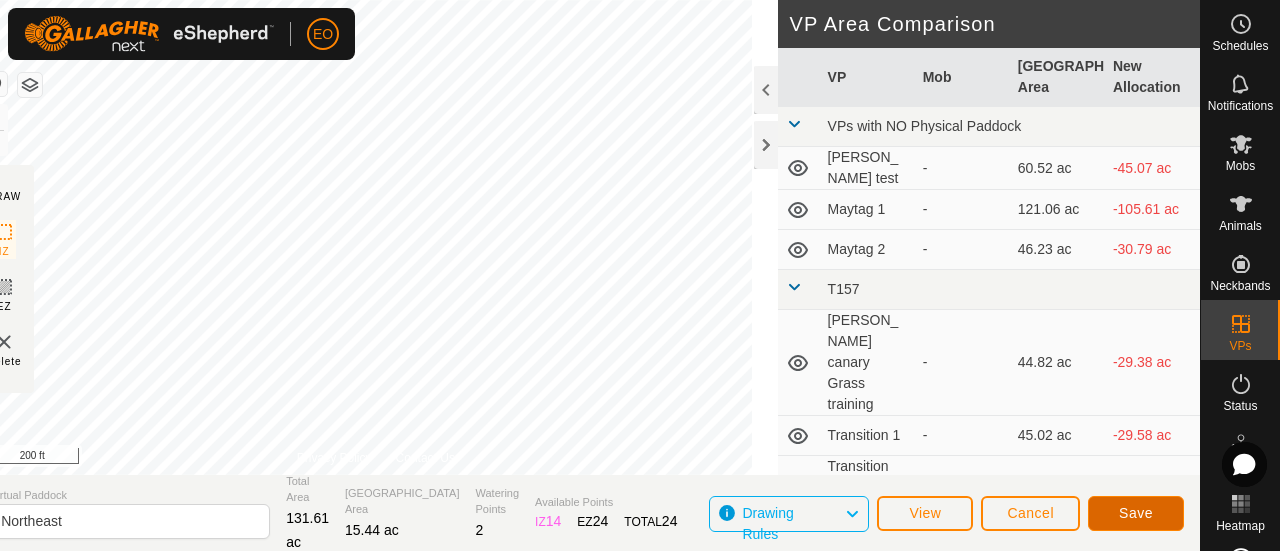 click on "Save" 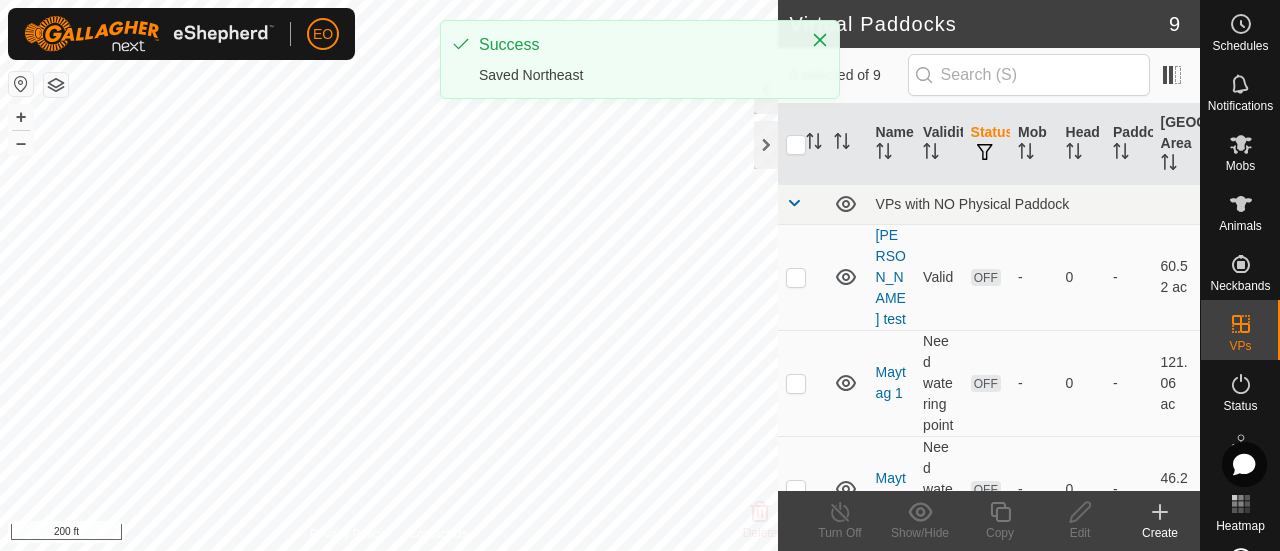 checkbox on "true" 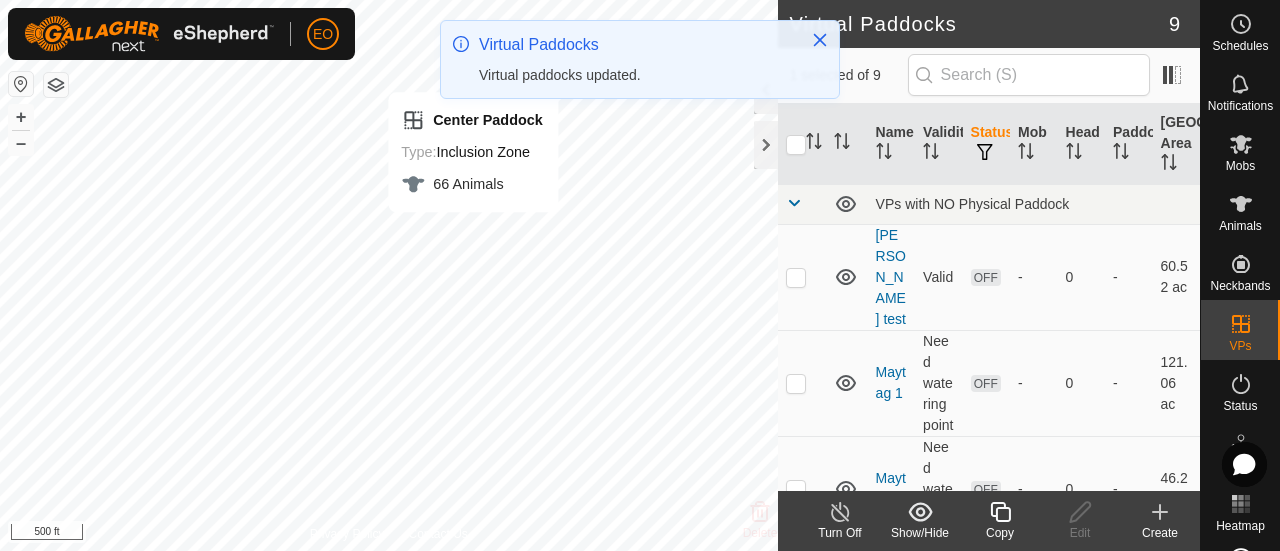 click on "EO Schedules Notifications Mobs Animals Neckbands VPs Status Infra Heatmap Help Virtual Paddocks 9 1 selected of 9     Name   Validity   Status   Mob   Head   Paddock   Grazing Area   VPs with NO Physical Paddock  [PERSON_NAME] test  Valid  OFF  -   0   -   60.52 ac  Maytag 1  Need watering point  OFF  -   0   -   121.06 ac  Maytag 2  Need watering point  OFF  -   0   -   46.23 ac   T157   (64.94 ac) Northeast  Valid  OFF  -   0   T157   15.44 [PERSON_NAME] canary Grass training  Valid  OFF  -   0   T157   44.82 ac  Transition 1  Valid  OFF  -   0   T157   45.02 ac  Transition from center to Northeast  Valid  OFF  -   0   T157   15.44 ac  Whole pasture  Valid  OFF  -   0   T157   63.46 ac   T408   (39.86 ac) Center Paddock  Valid  ON  2 Mobs   66   T408   1.36 ac  Delete  Turn Off   Show/Hide   Copy   Edit   Create  Privacy Policy Contact Us
Center Paddock Type:  Inclusion Zone 66 Animals
+ – ⇧ i 500 ft  Virtual Paddocks  Virtual paddocks updated." 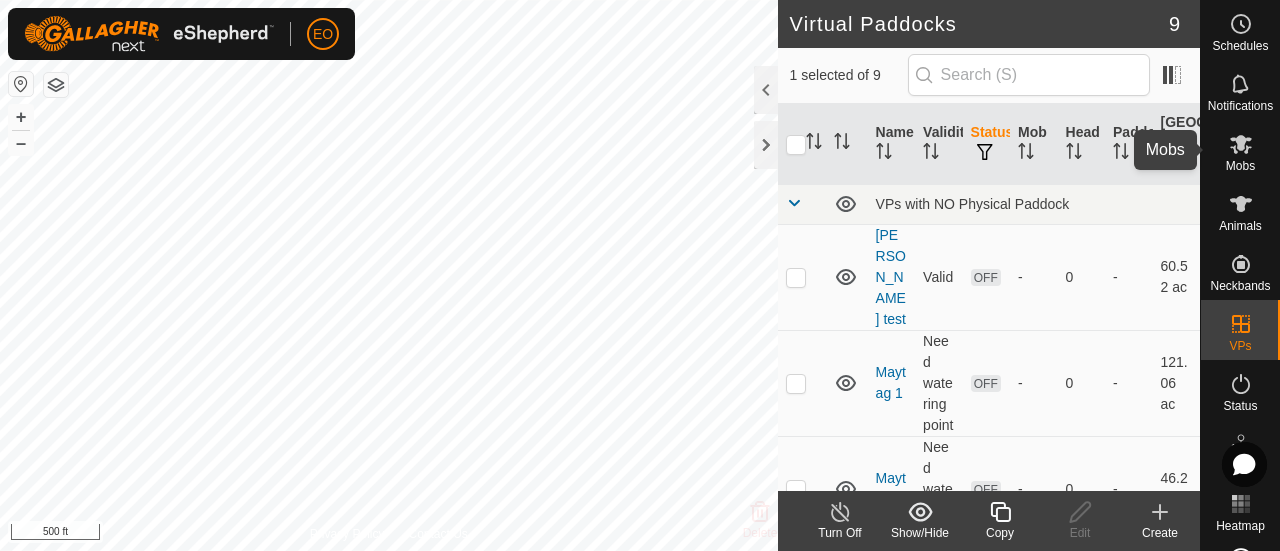click 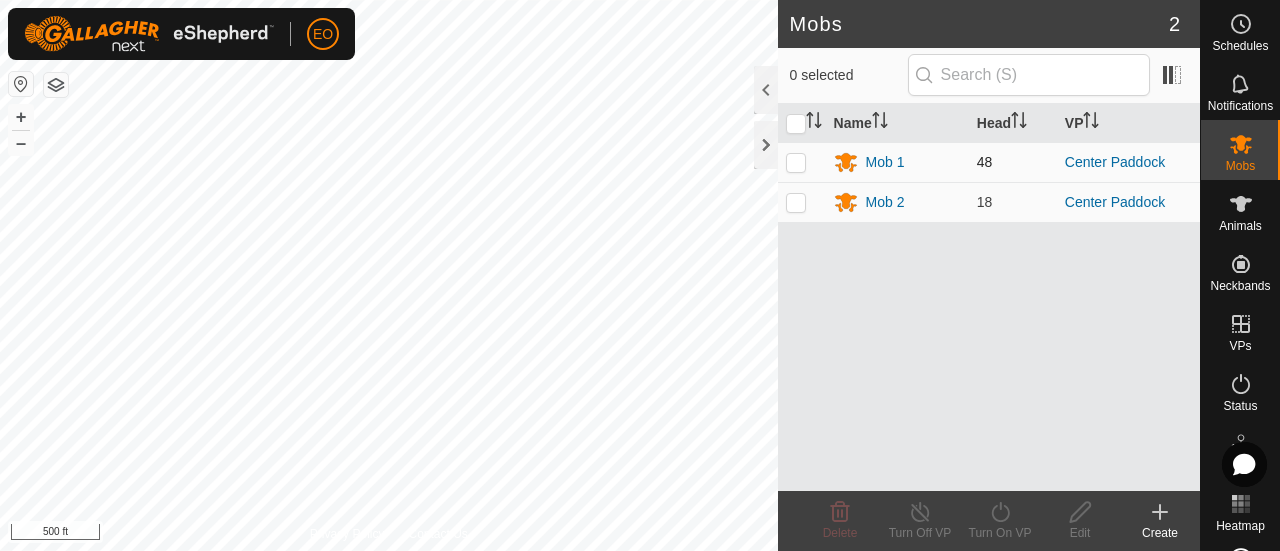 click at bounding box center [796, 162] 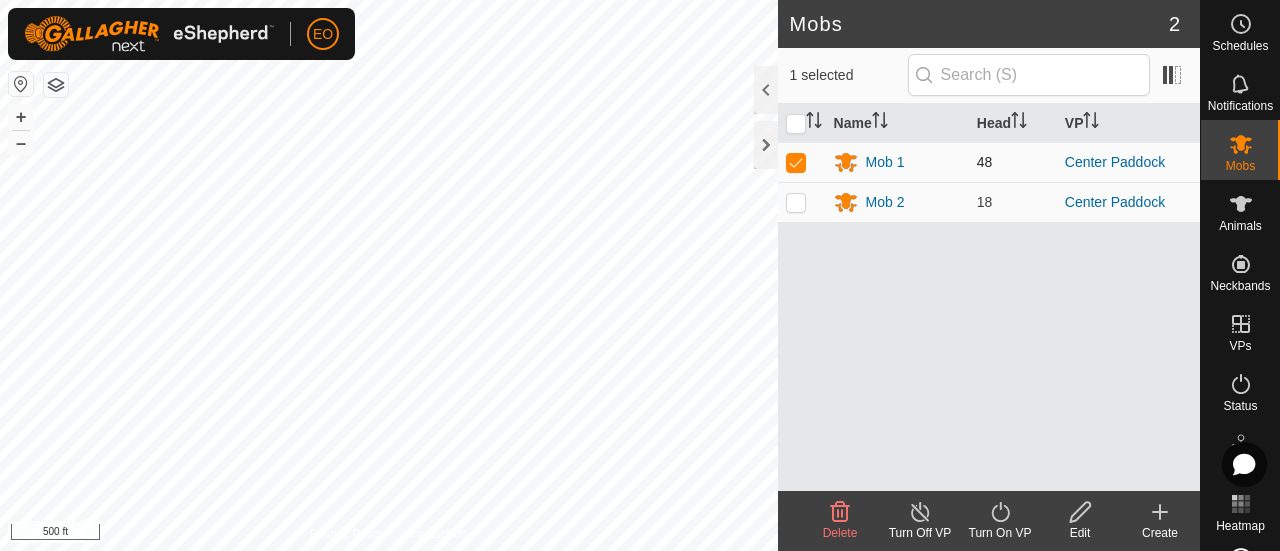 click at bounding box center [796, 162] 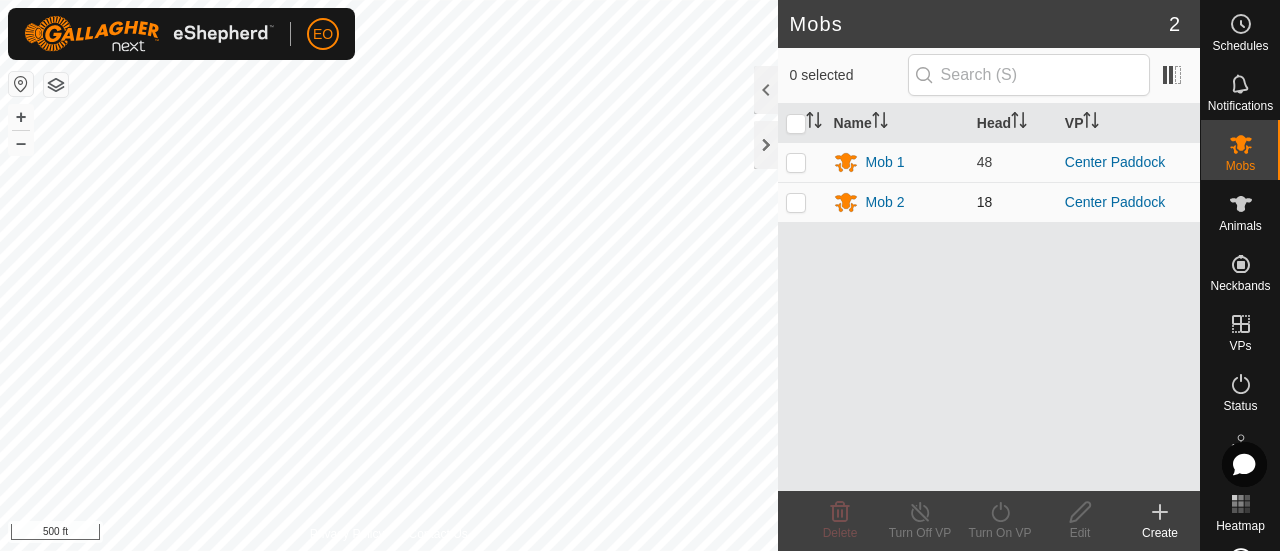 click at bounding box center (802, 202) 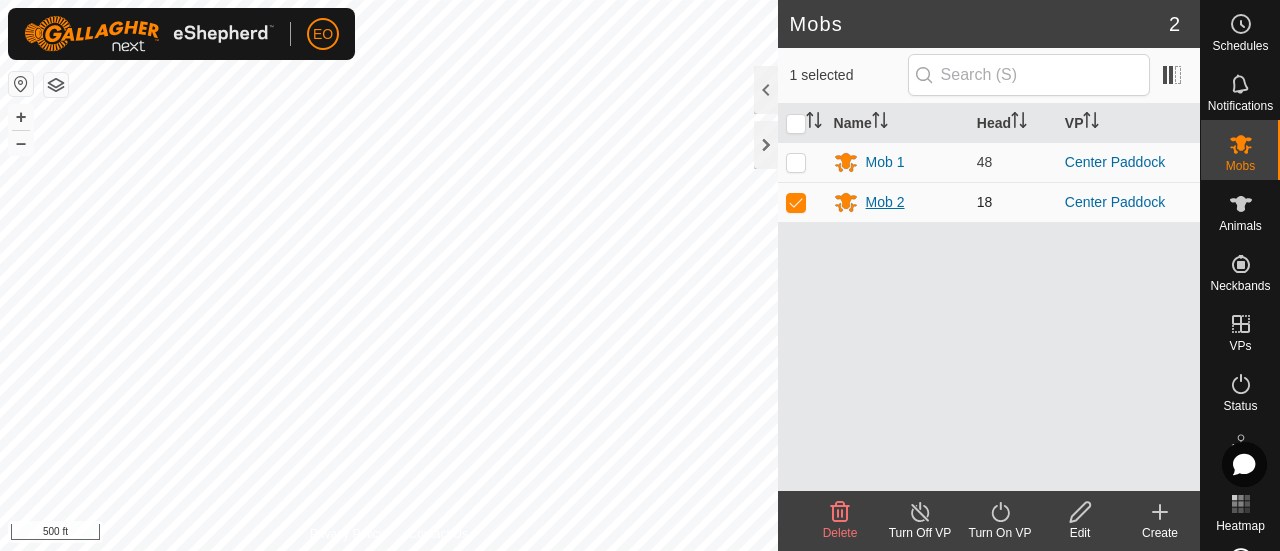 click on "Mob 2" at bounding box center (885, 202) 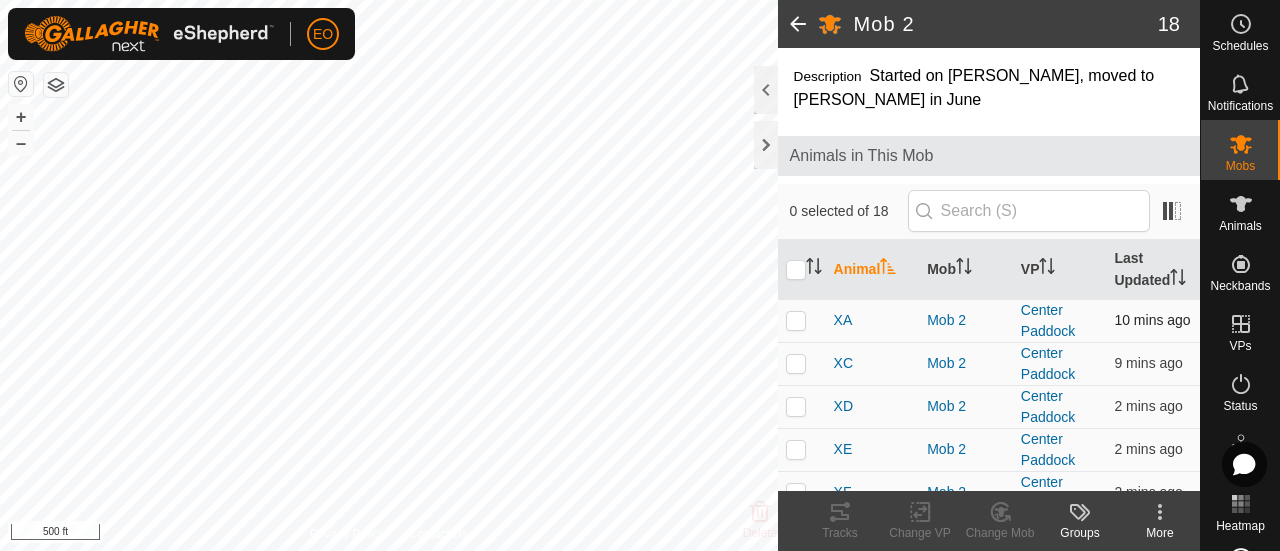 click at bounding box center (796, 320) 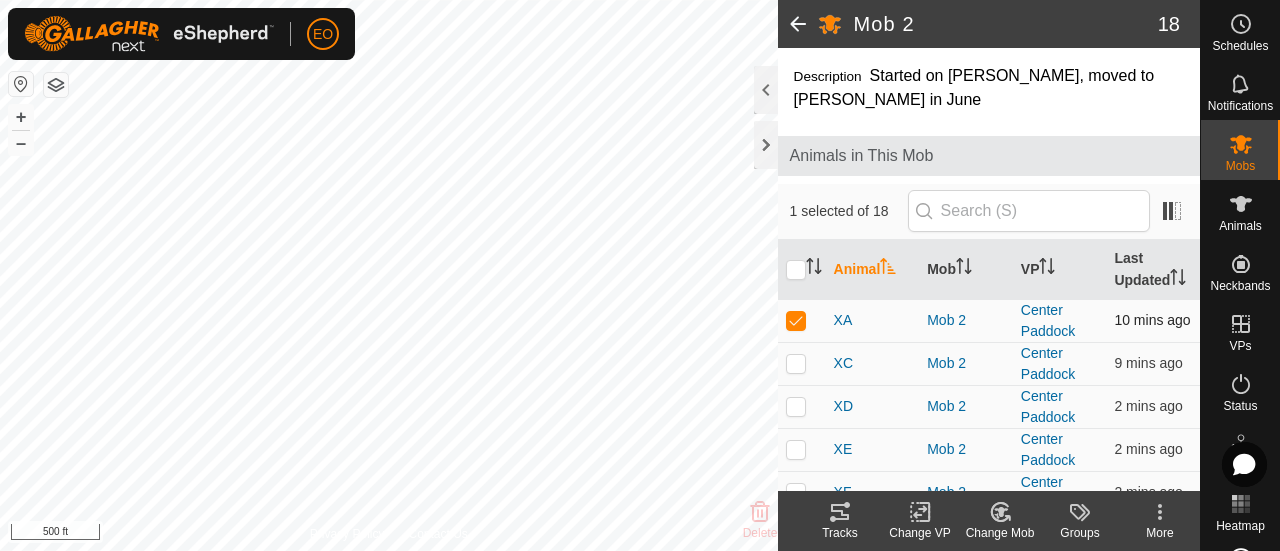 click at bounding box center [796, 320] 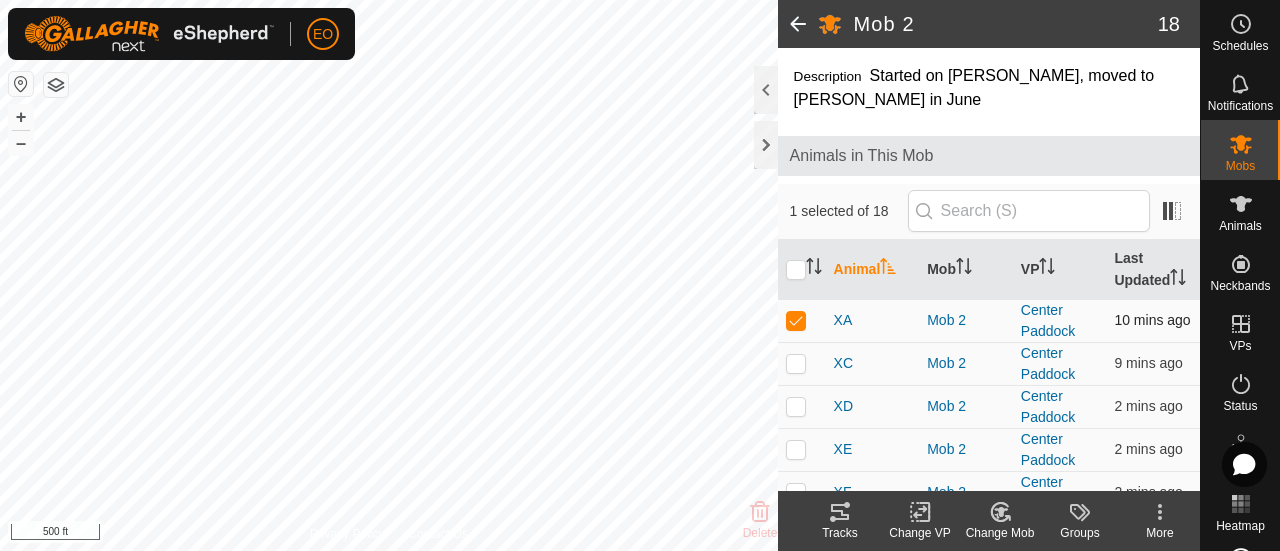checkbox on "false" 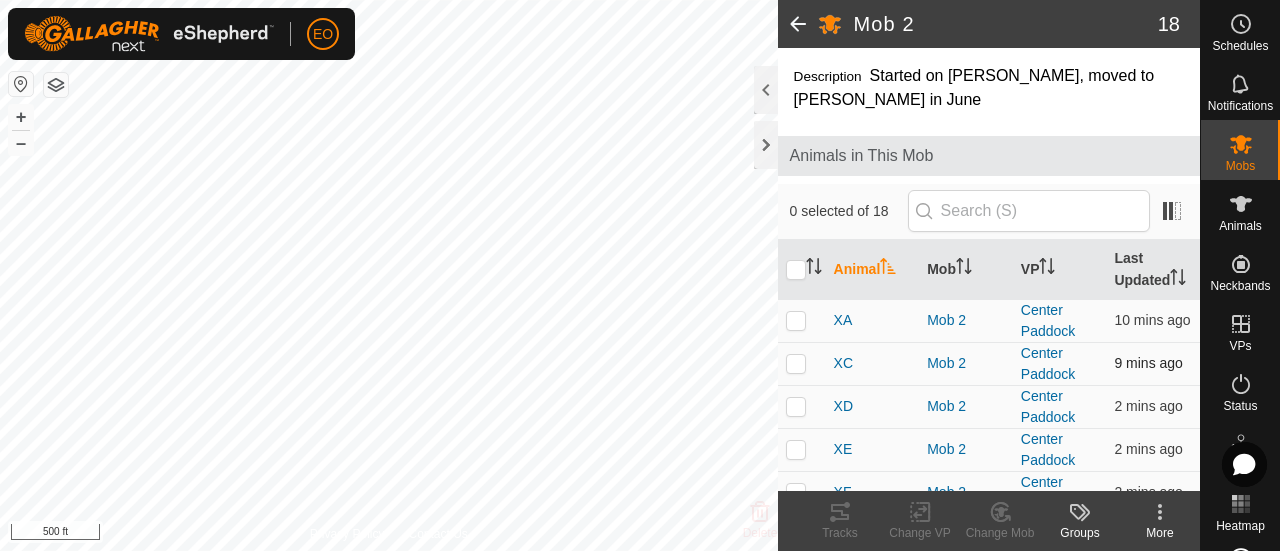 click at bounding box center (796, 363) 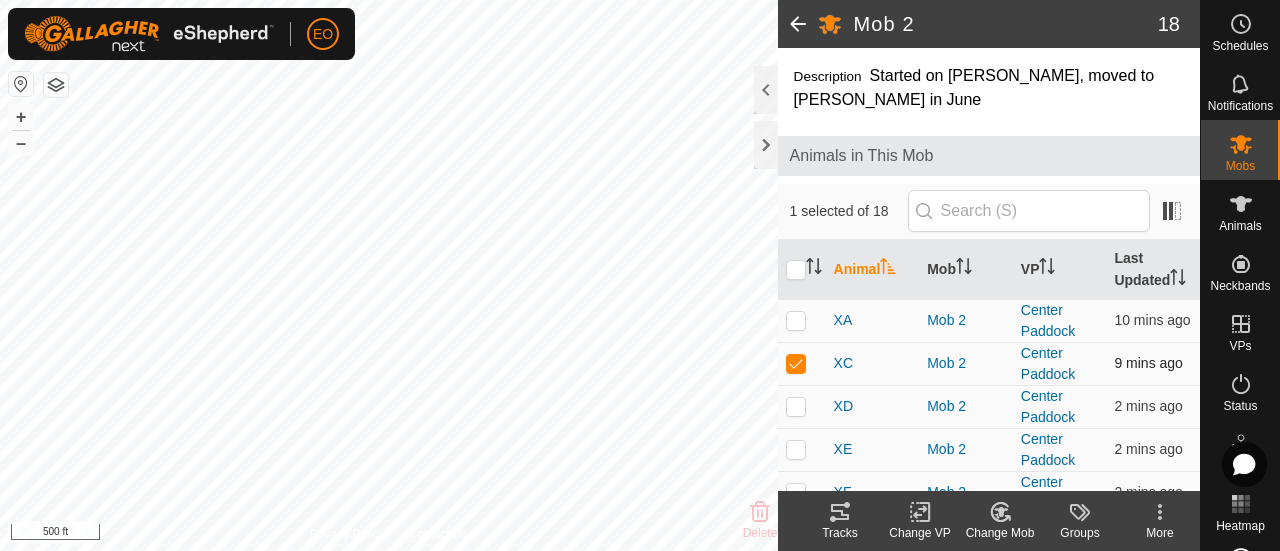 click at bounding box center [796, 363] 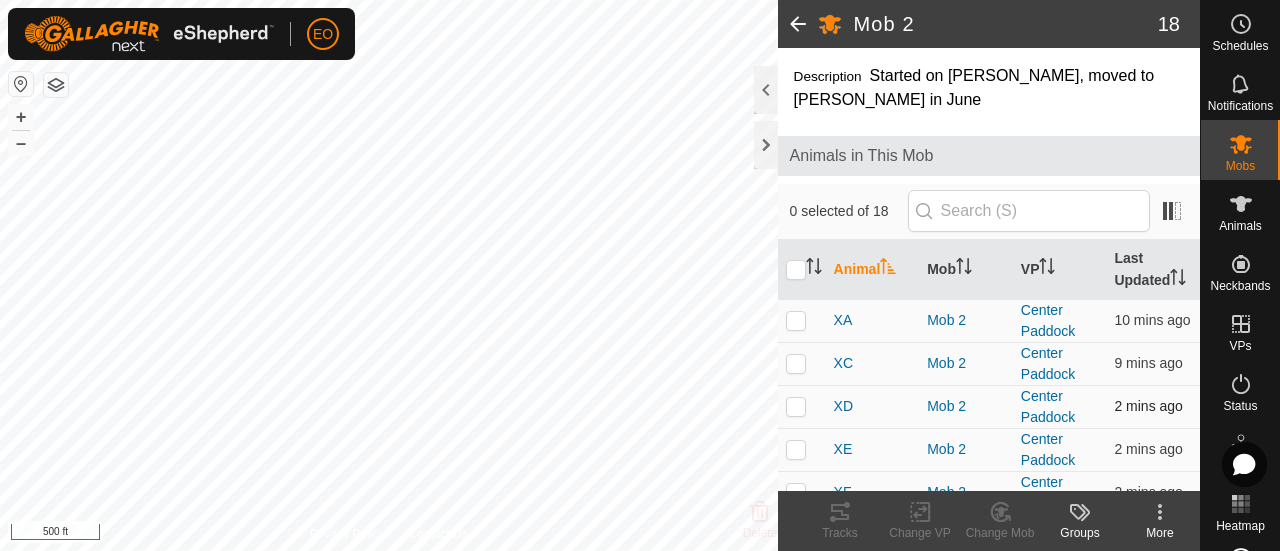 click at bounding box center [796, 406] 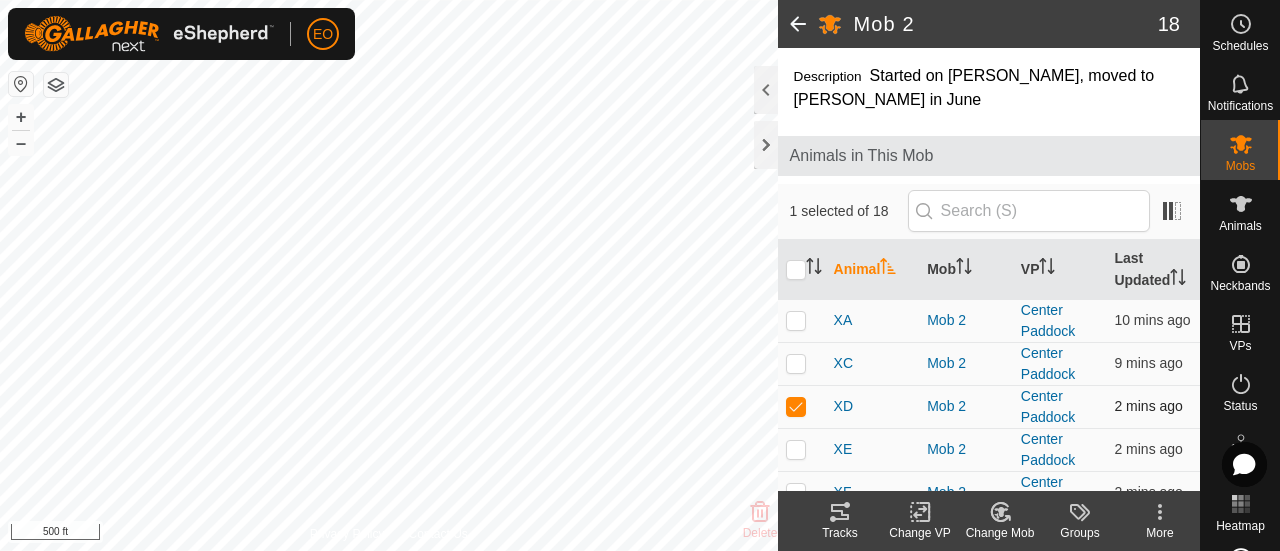click at bounding box center (796, 406) 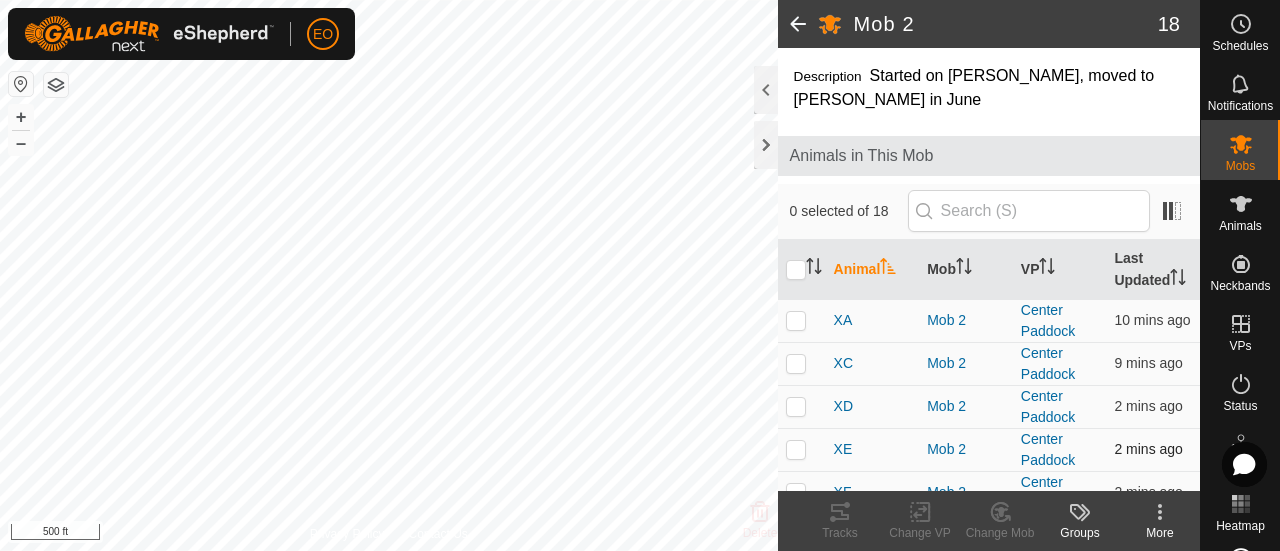 click at bounding box center [796, 449] 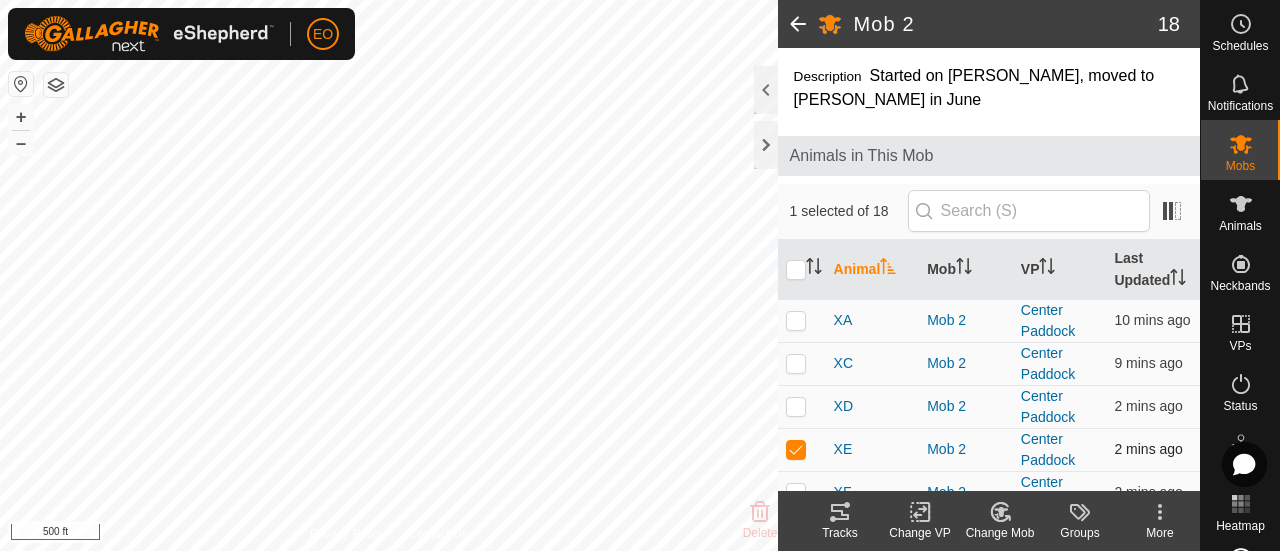 click at bounding box center (796, 449) 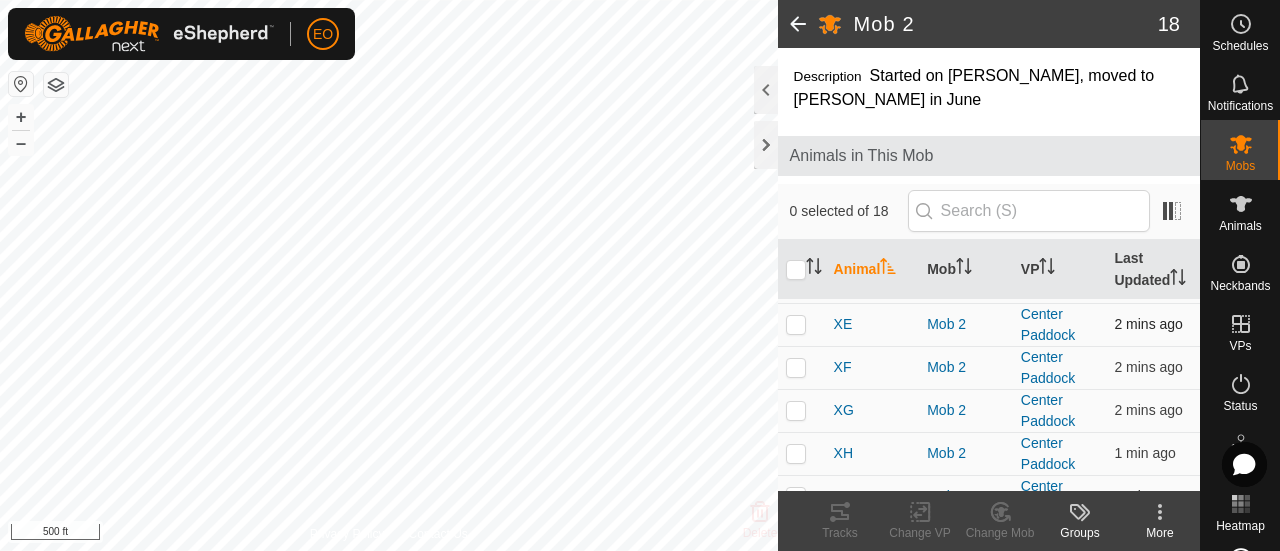 scroll, scrollTop: 127, scrollLeft: 0, axis: vertical 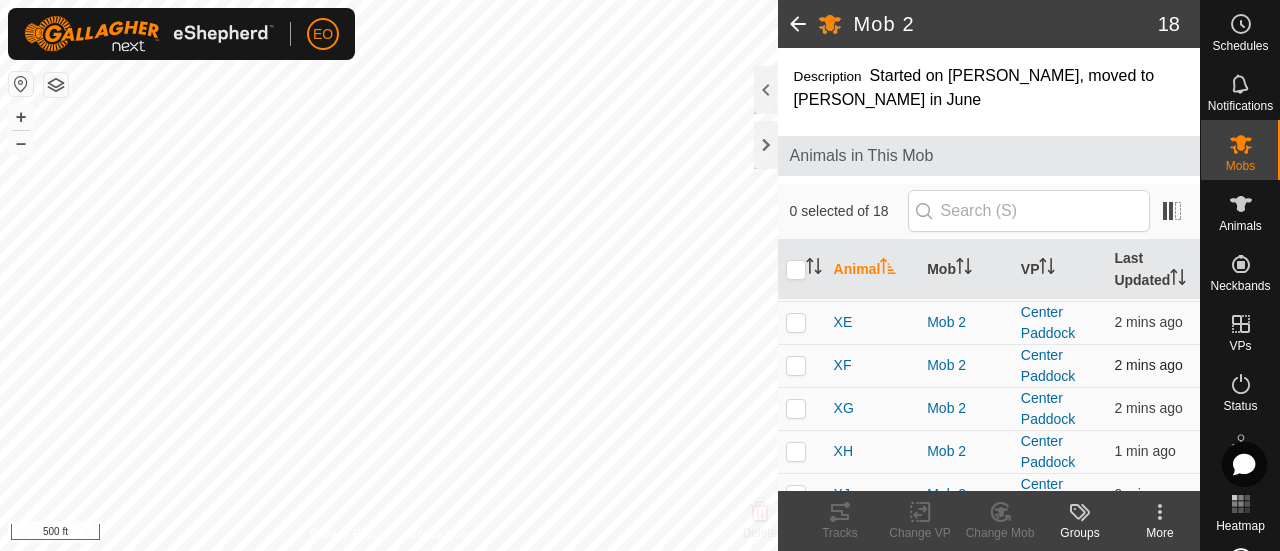 click at bounding box center (796, 365) 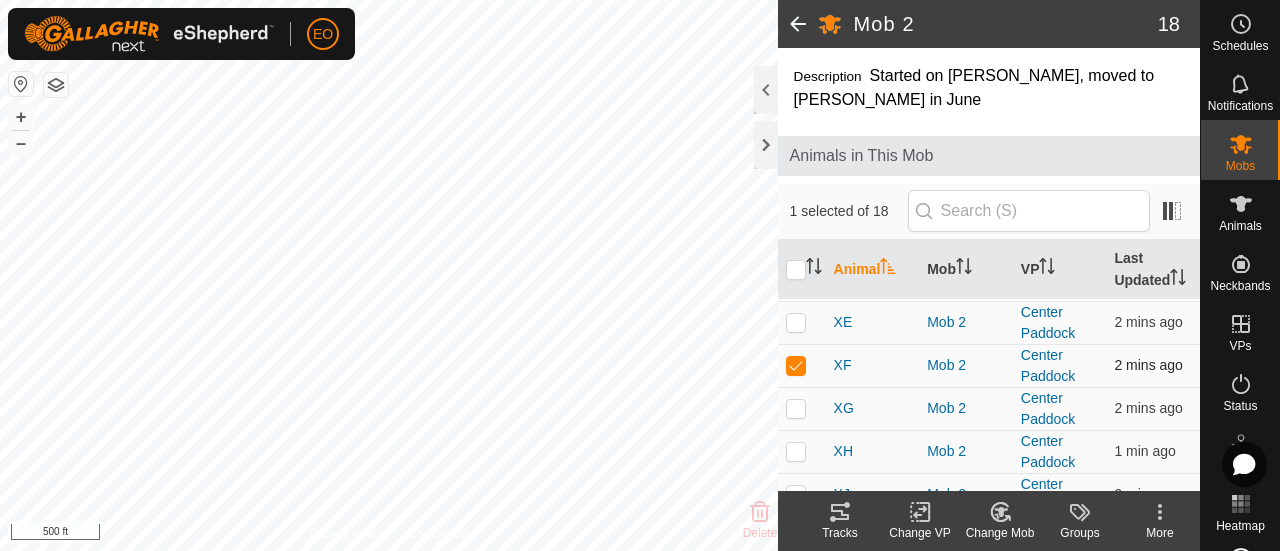 click at bounding box center [796, 365] 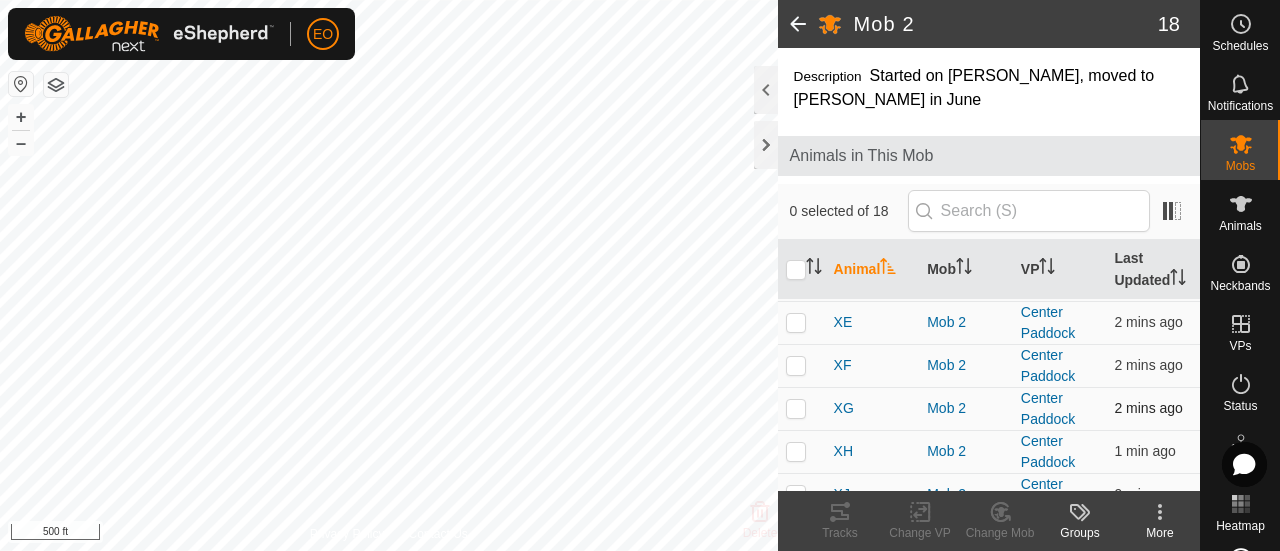 click at bounding box center [796, 408] 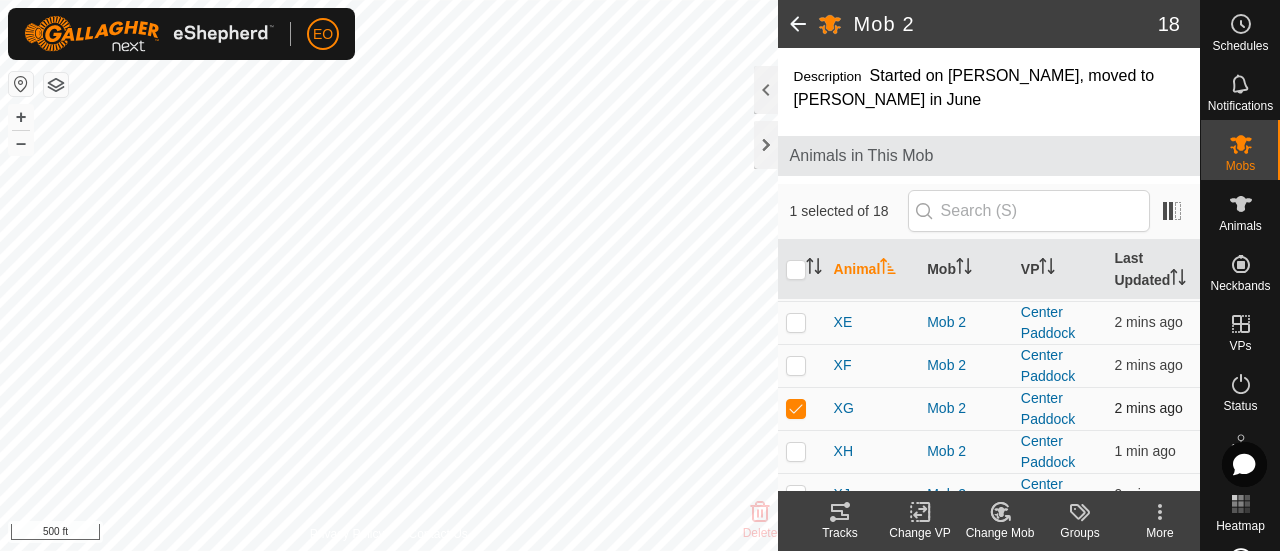 click at bounding box center [796, 408] 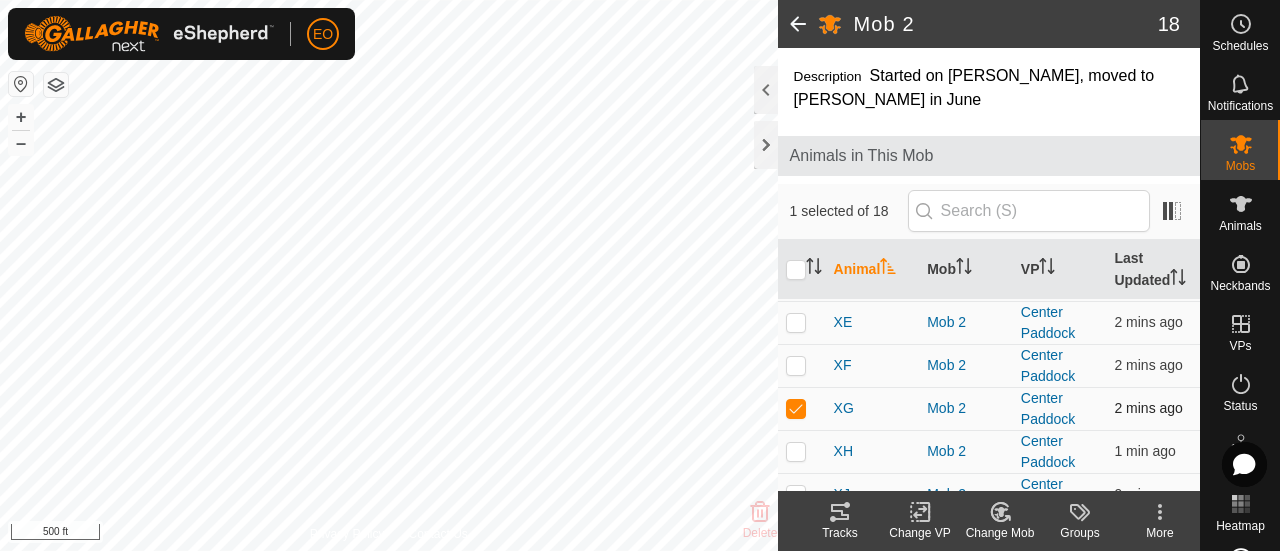 checkbox on "false" 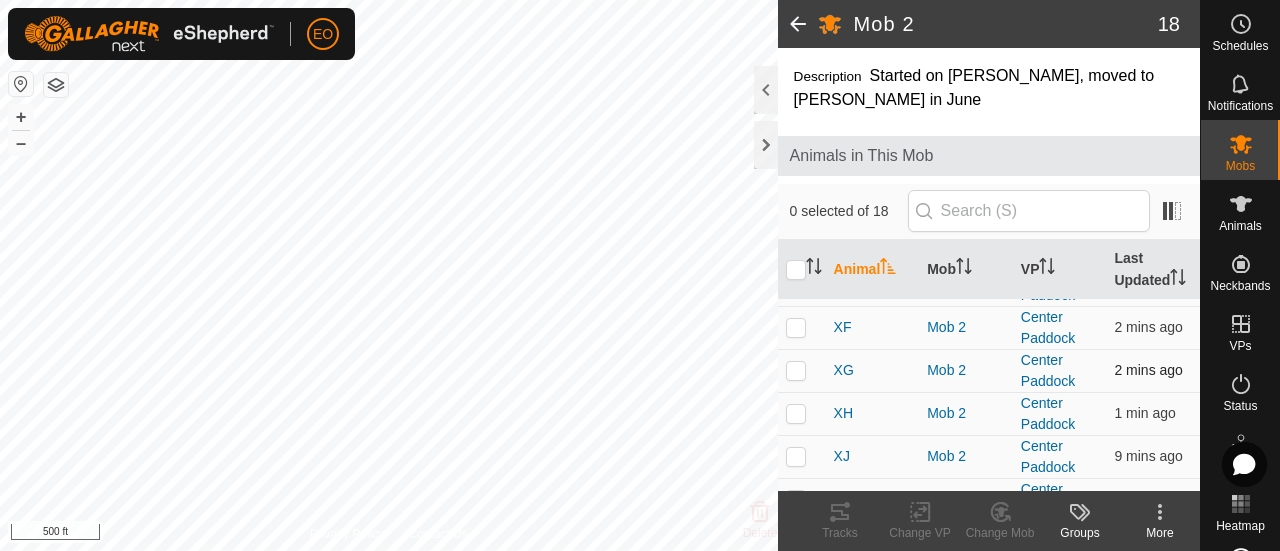 scroll, scrollTop: 168, scrollLeft: 0, axis: vertical 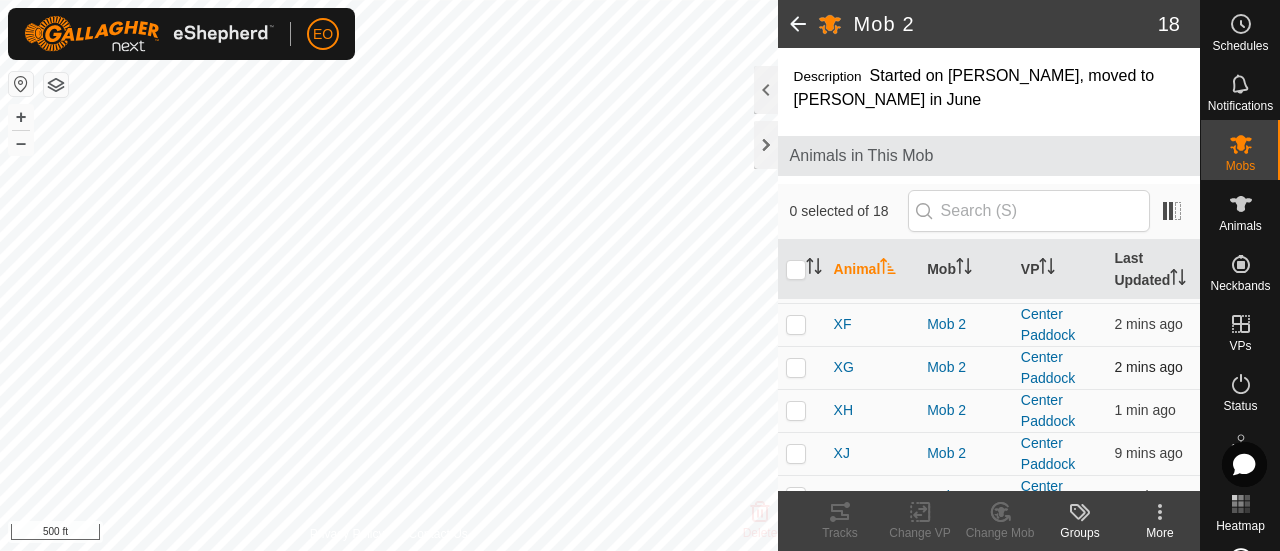 click at bounding box center [796, 410] 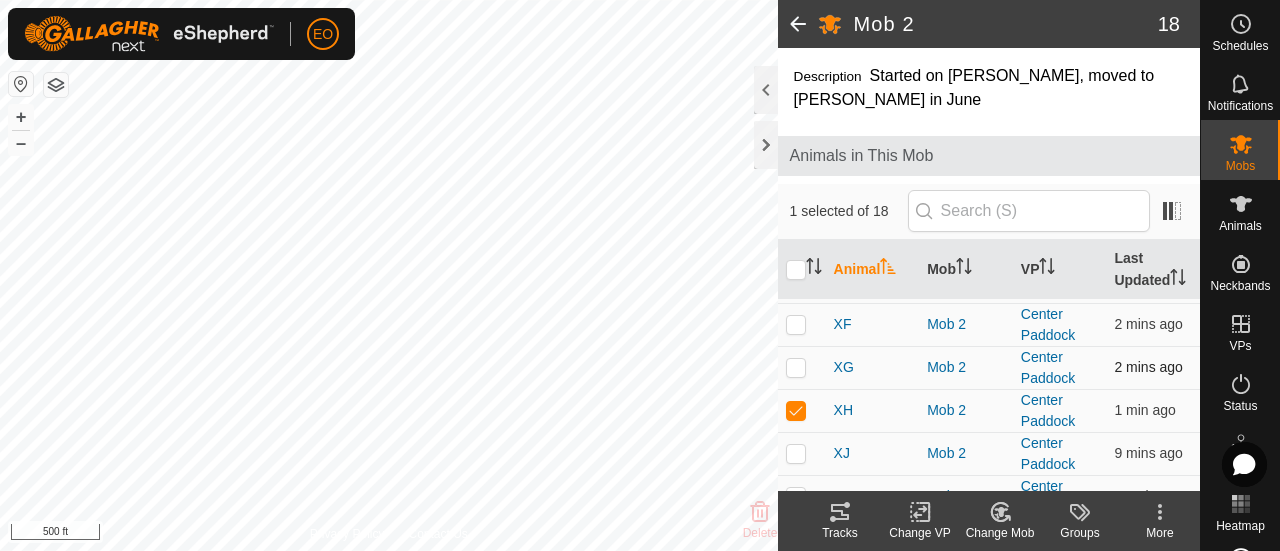 click at bounding box center (796, 410) 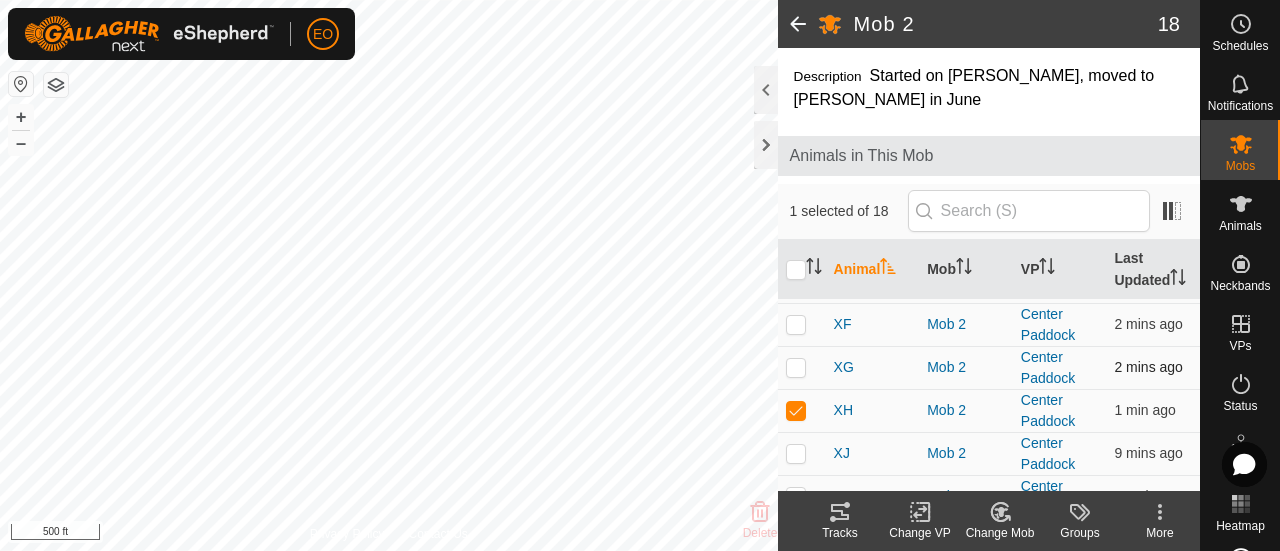 checkbox on "false" 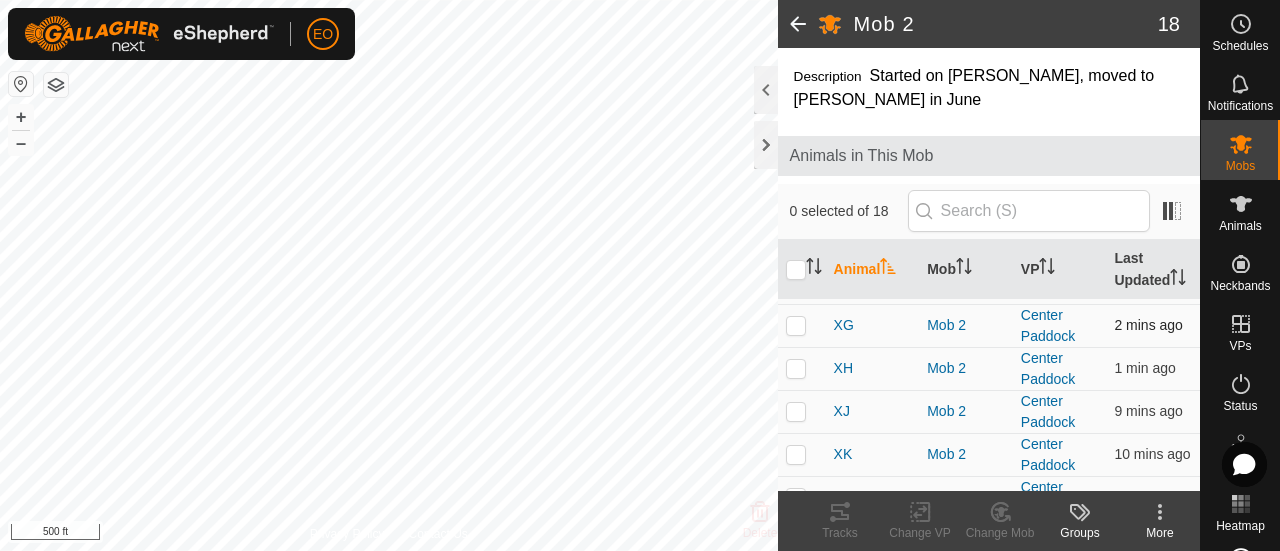 scroll, scrollTop: 213, scrollLeft: 0, axis: vertical 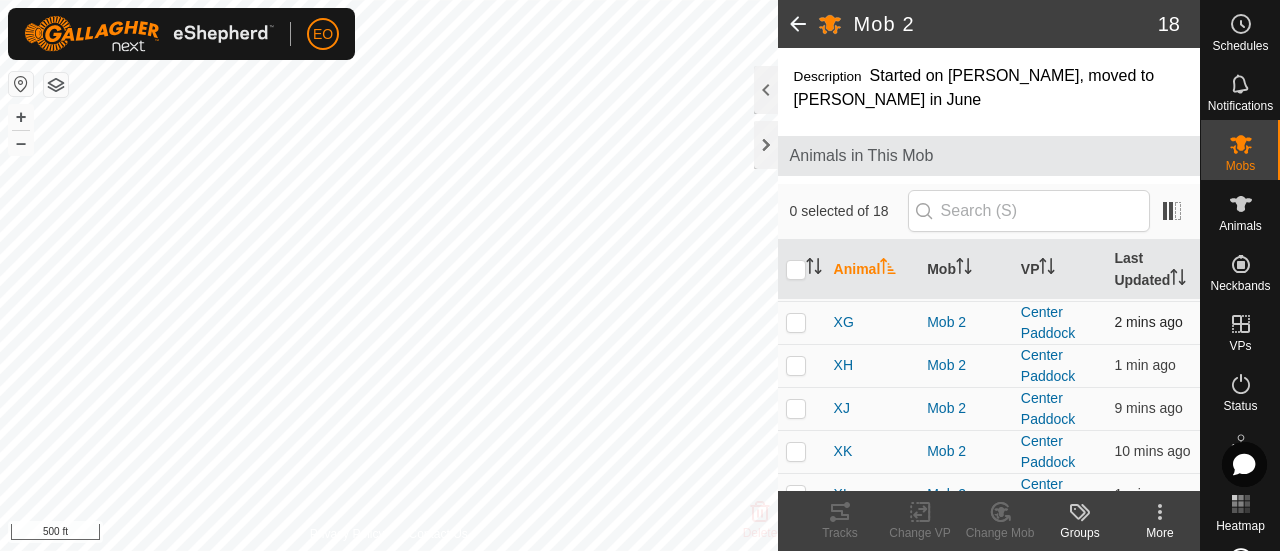 click at bounding box center [796, 408] 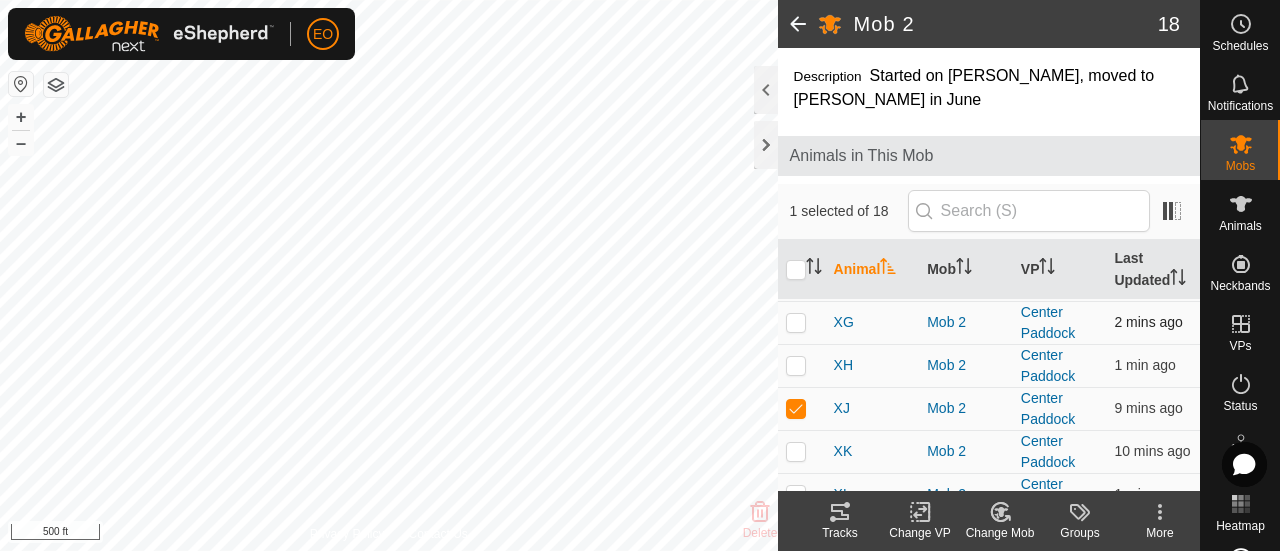 click at bounding box center [796, 408] 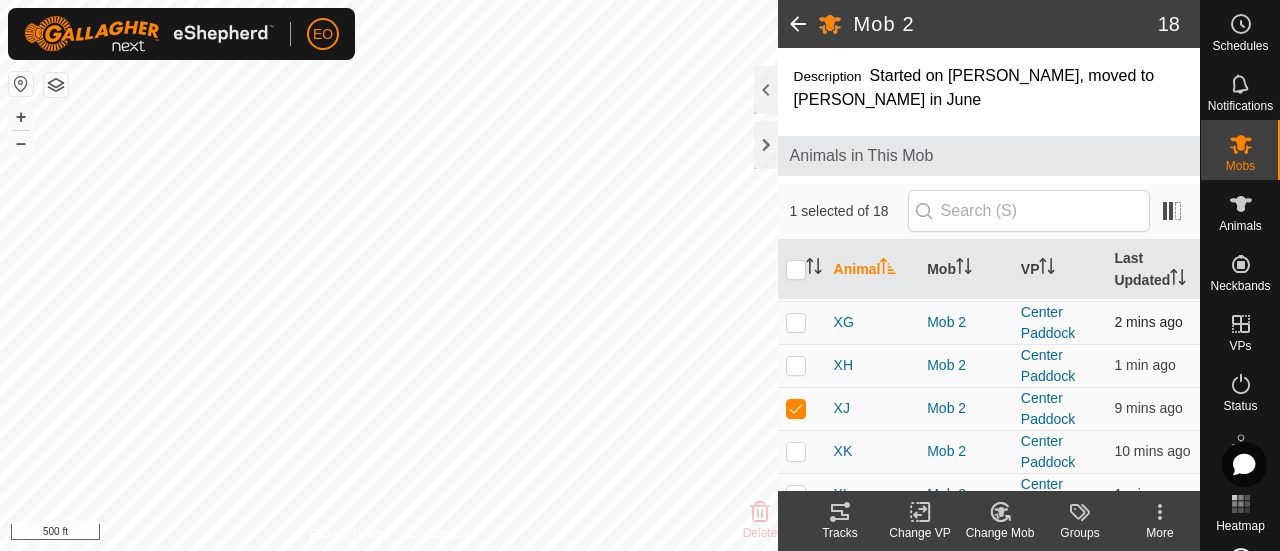 checkbox on "false" 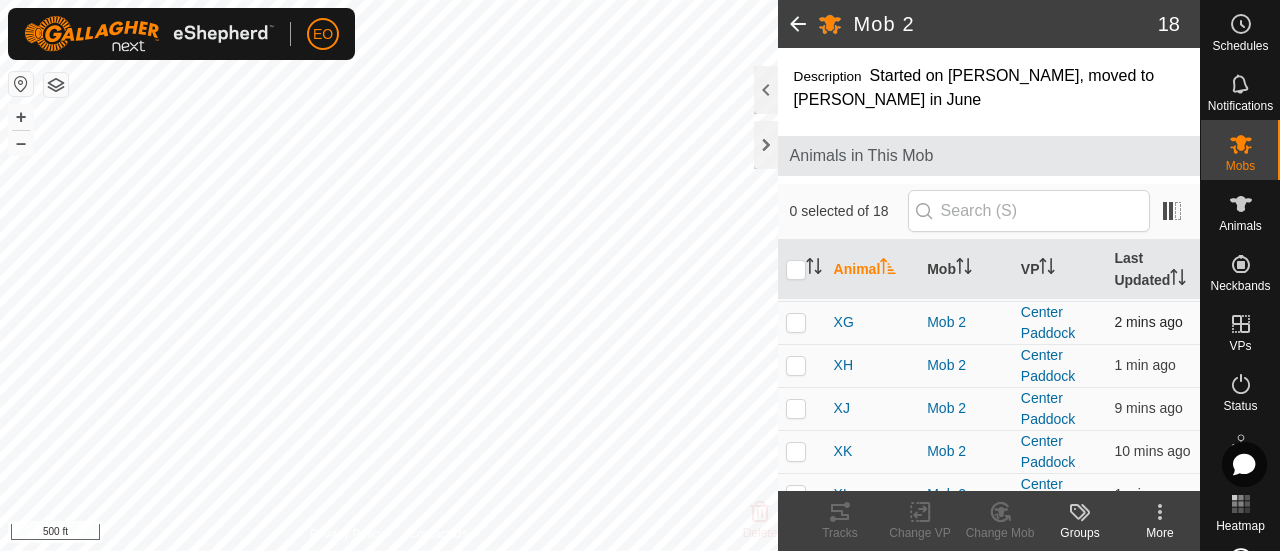 scroll, scrollTop: 259, scrollLeft: 0, axis: vertical 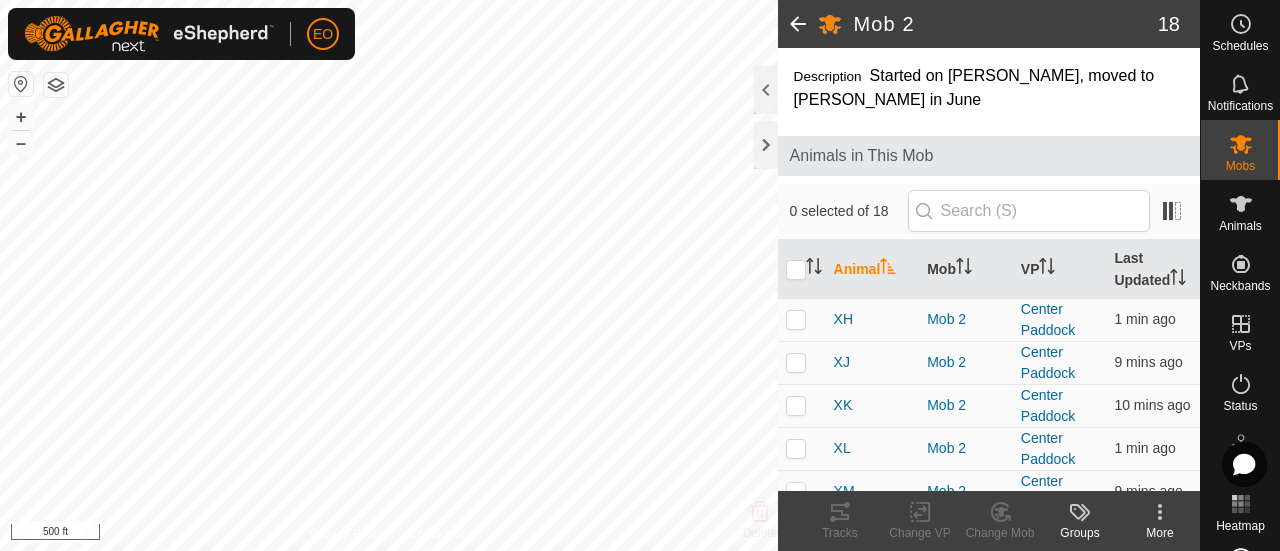 click at bounding box center [796, 405] 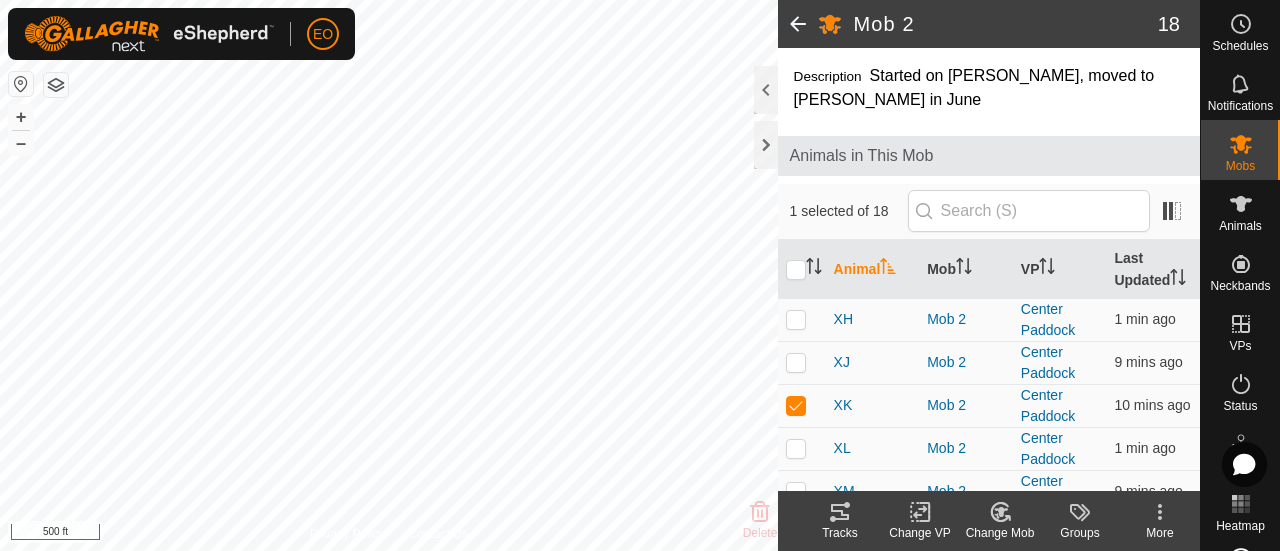 click at bounding box center (796, 405) 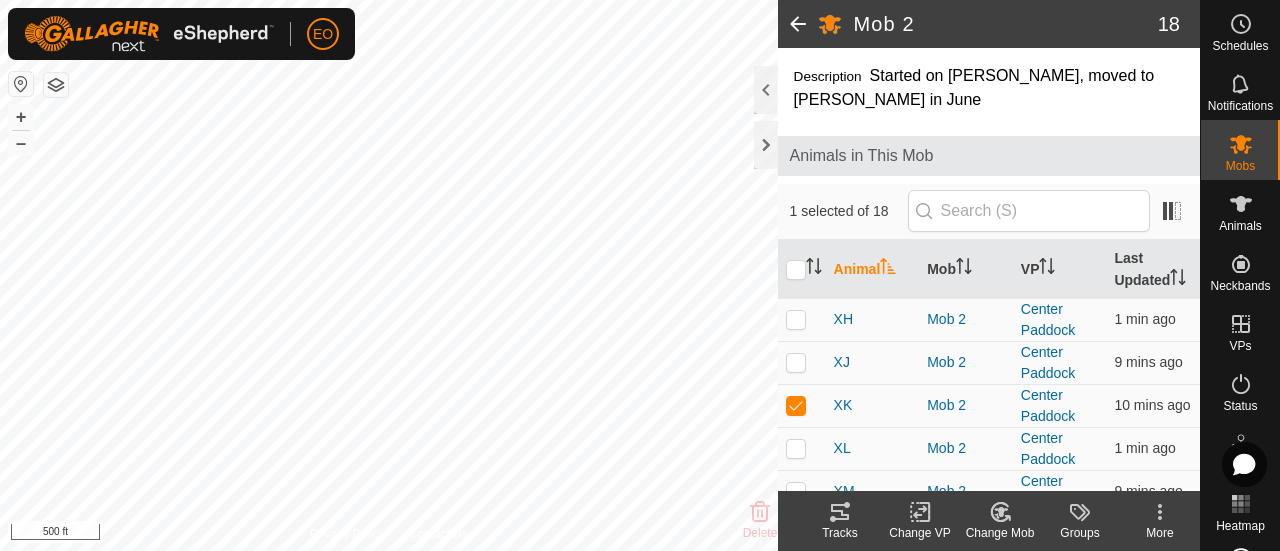 checkbox on "false" 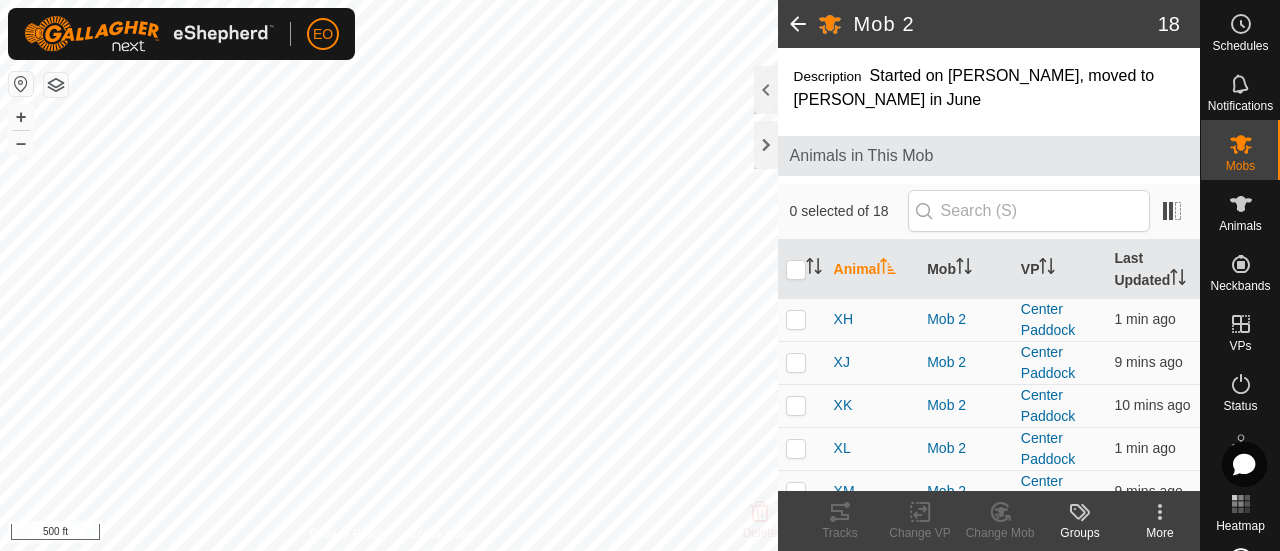 scroll, scrollTop: 293, scrollLeft: 0, axis: vertical 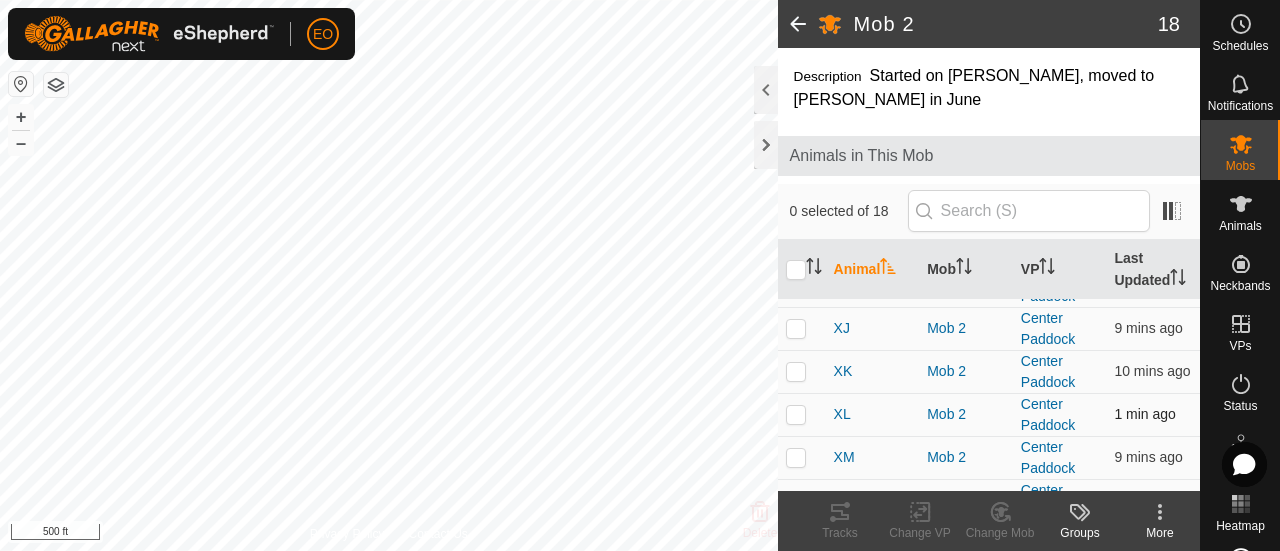 click at bounding box center (796, 414) 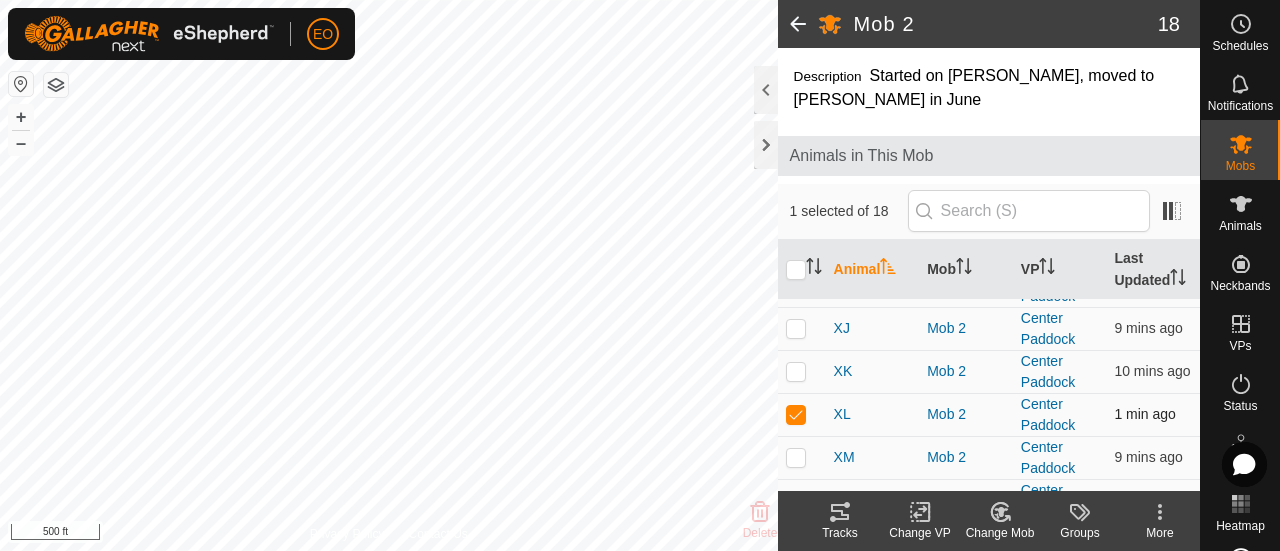 click at bounding box center (796, 414) 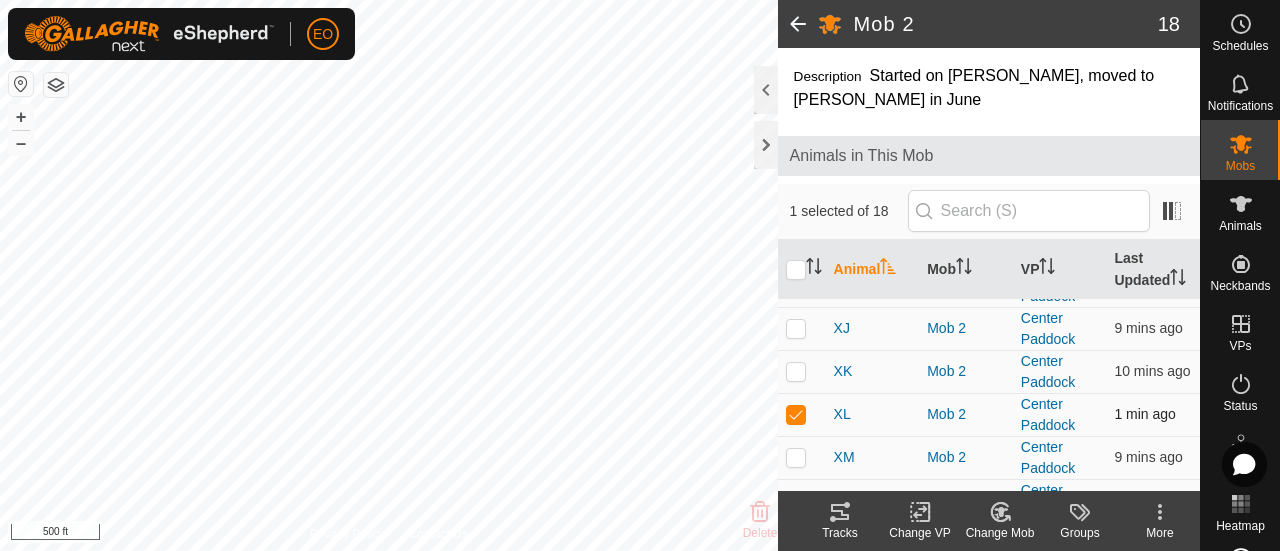 checkbox on "false" 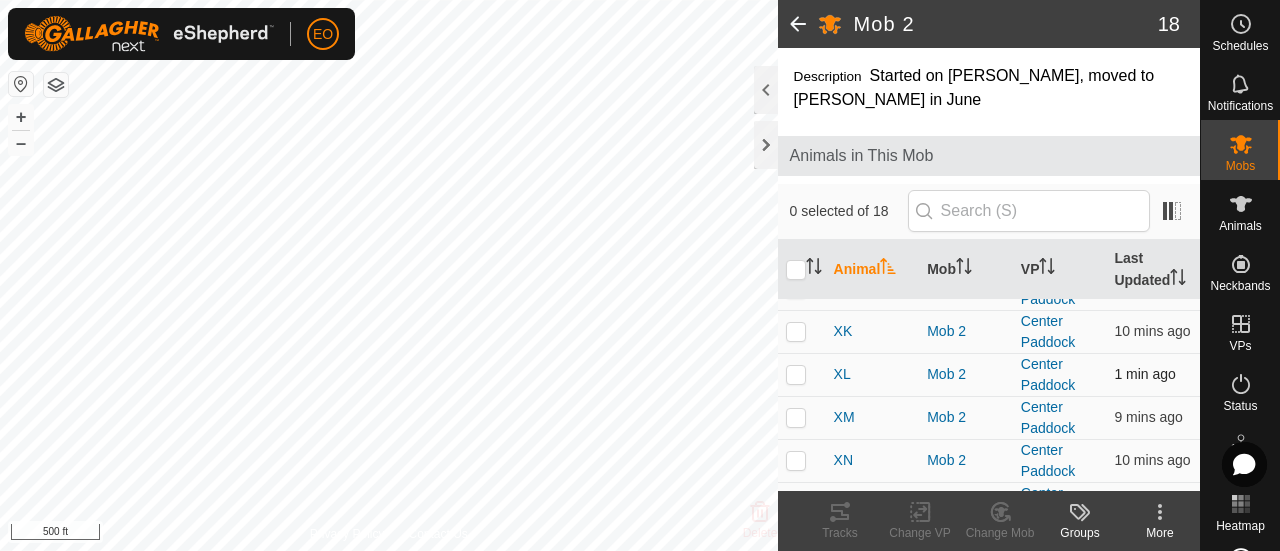 scroll, scrollTop: 333, scrollLeft: 0, axis: vertical 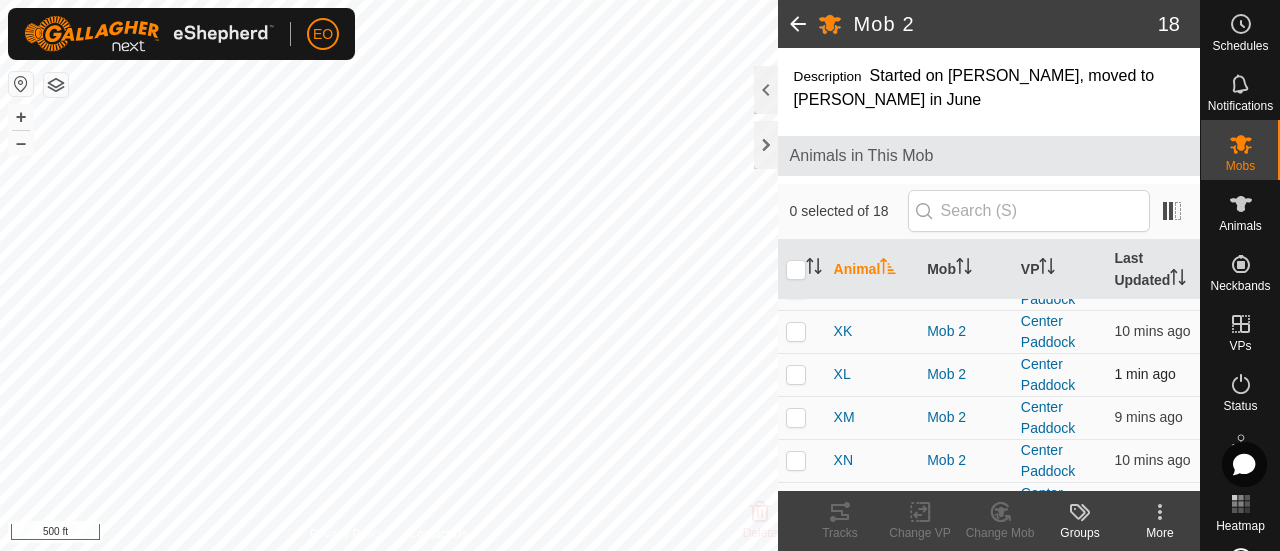 click at bounding box center (796, 417) 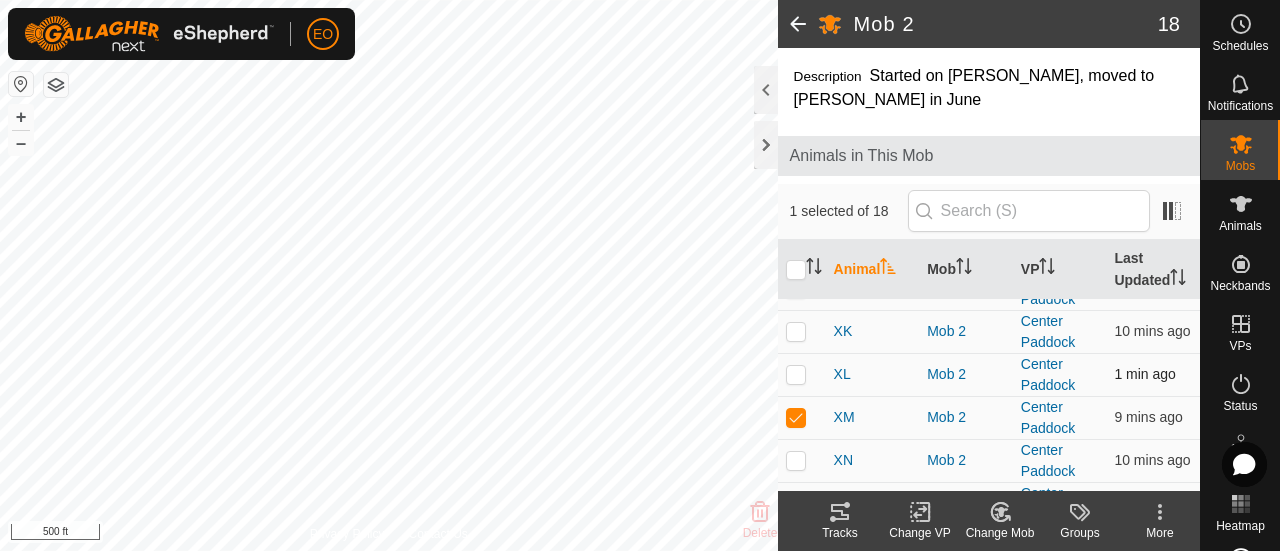 click at bounding box center [796, 417] 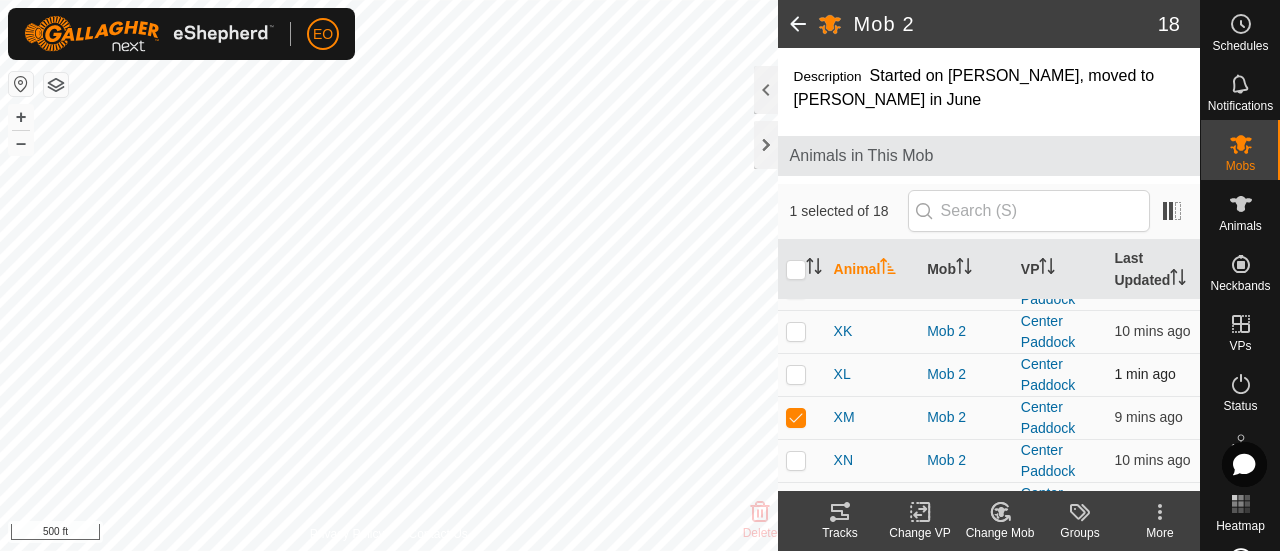 checkbox on "false" 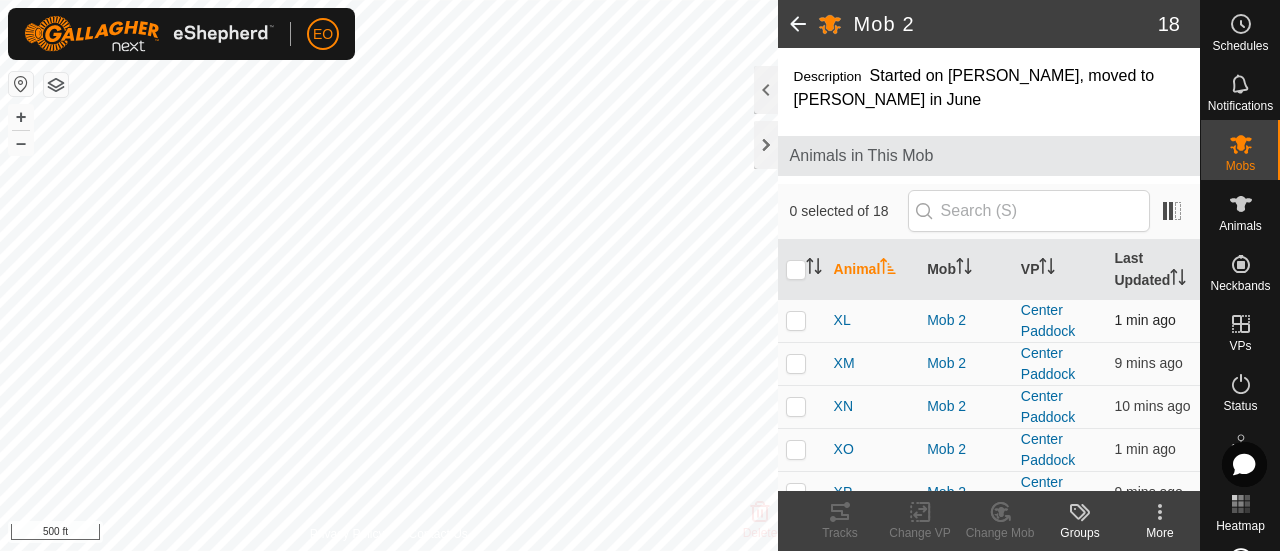 scroll, scrollTop: 388, scrollLeft: 0, axis: vertical 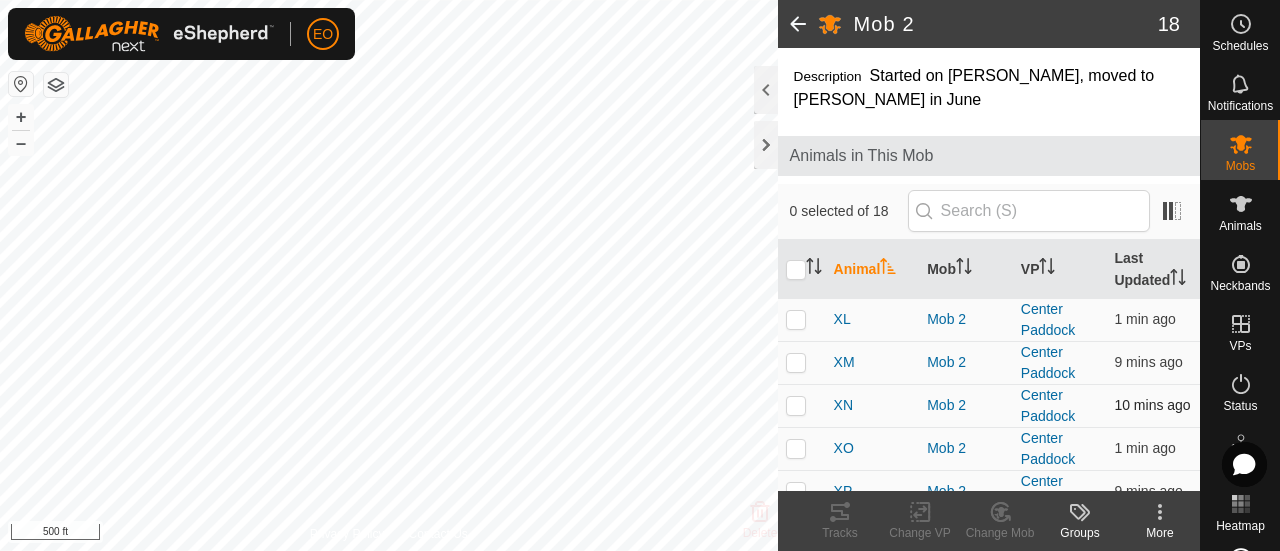 click at bounding box center [796, 405] 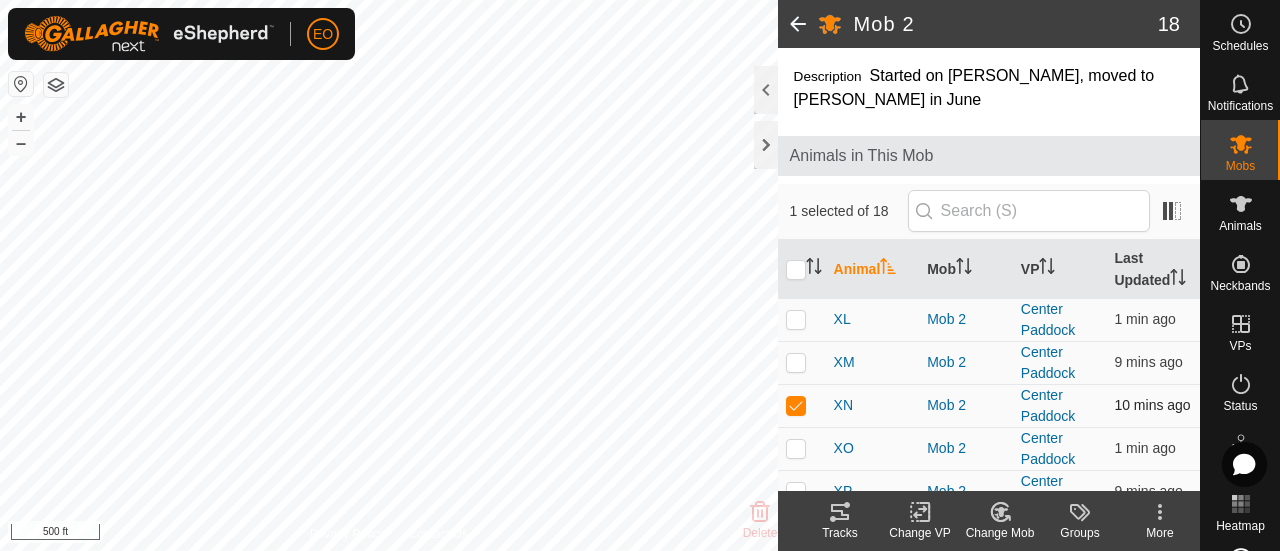 click at bounding box center (796, 405) 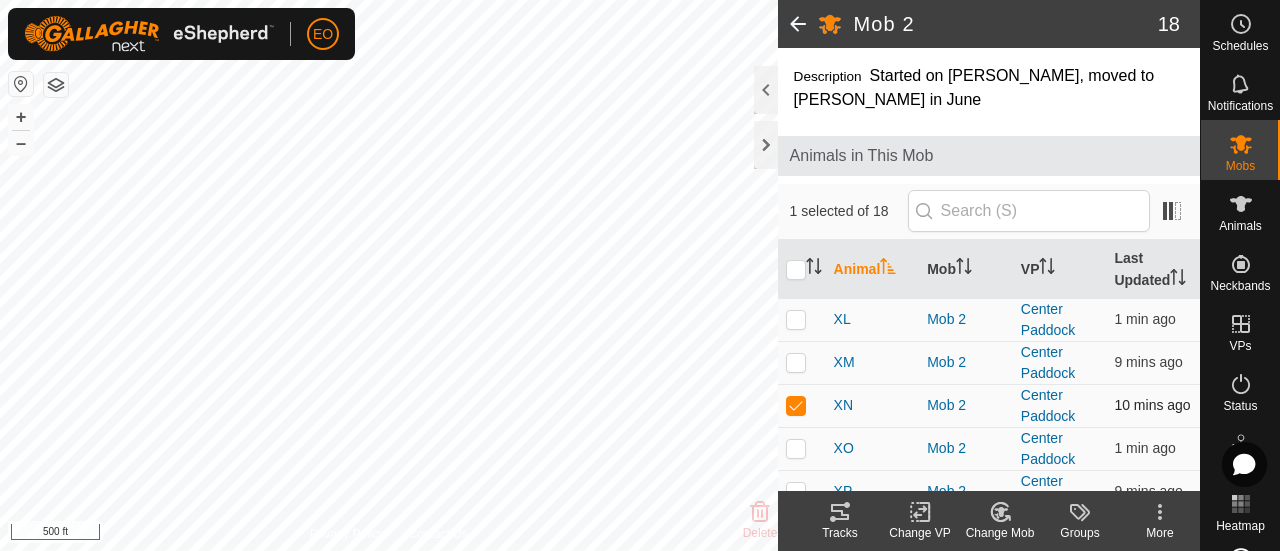 checkbox on "false" 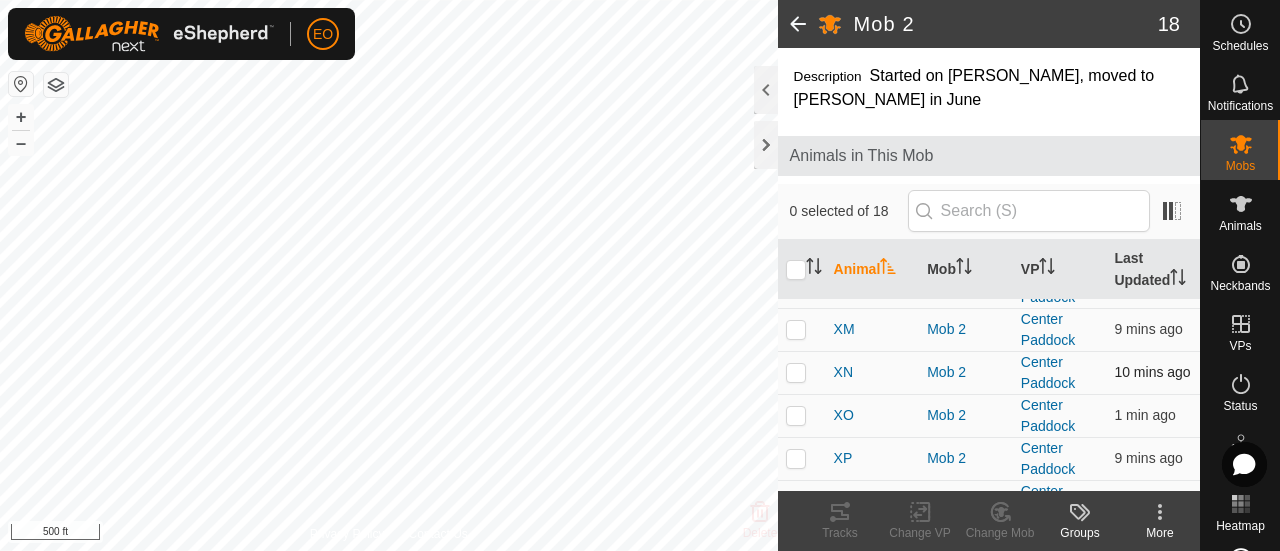 scroll, scrollTop: 431, scrollLeft: 0, axis: vertical 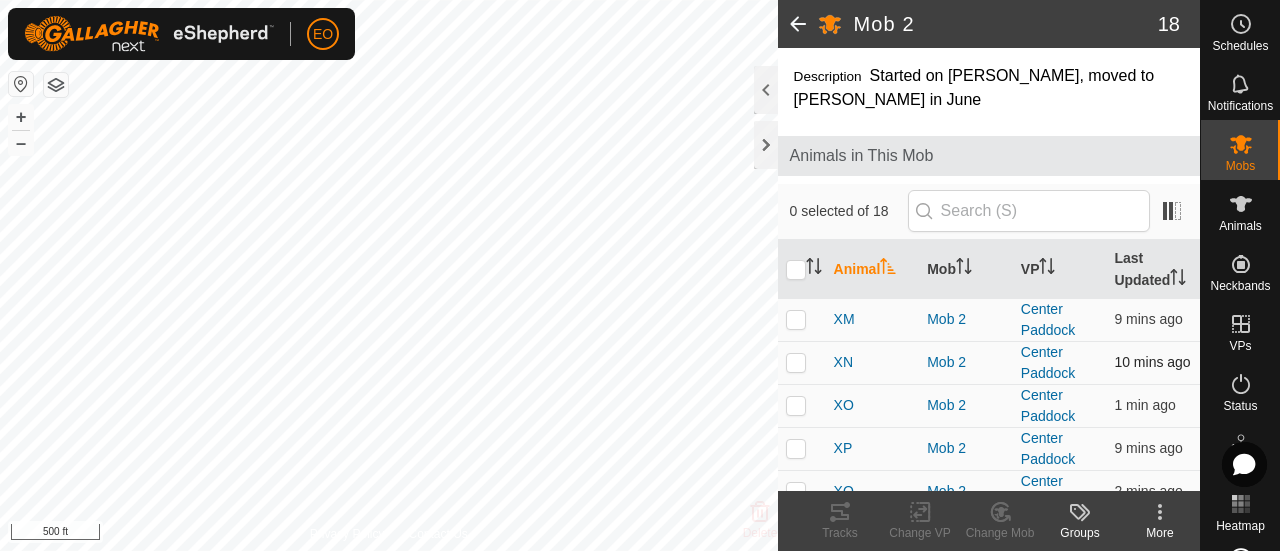 click at bounding box center (796, 405) 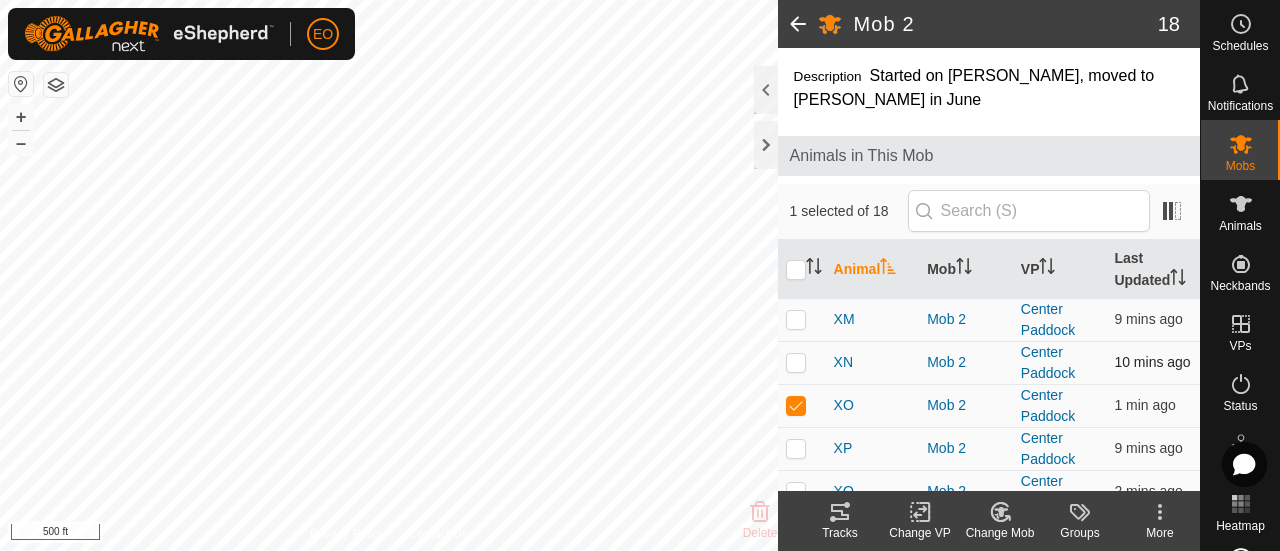 click at bounding box center (796, 405) 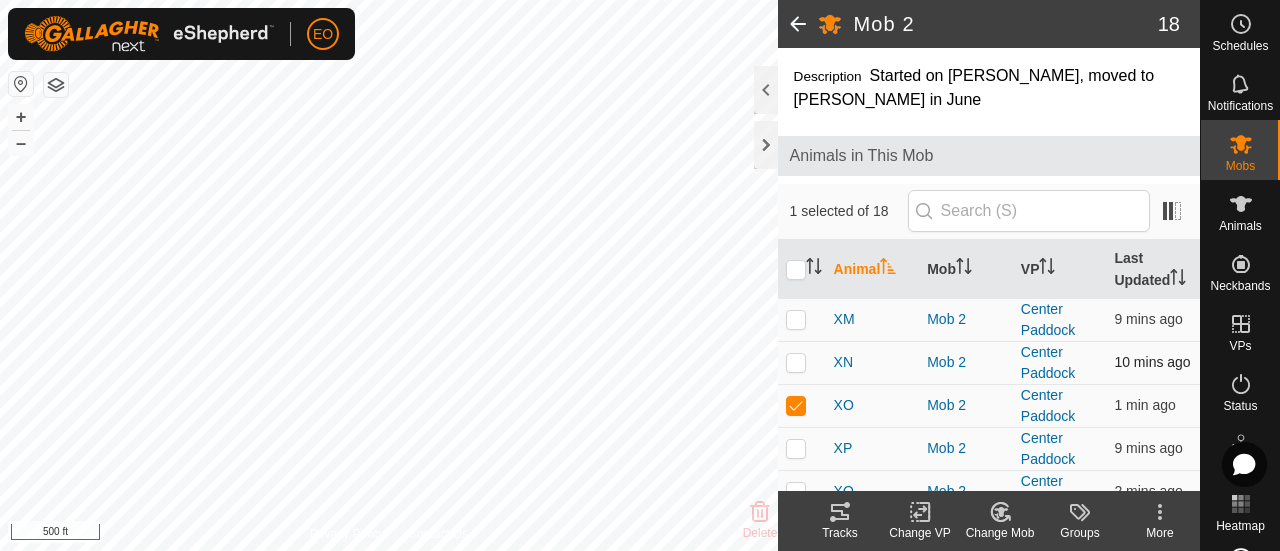 checkbox on "false" 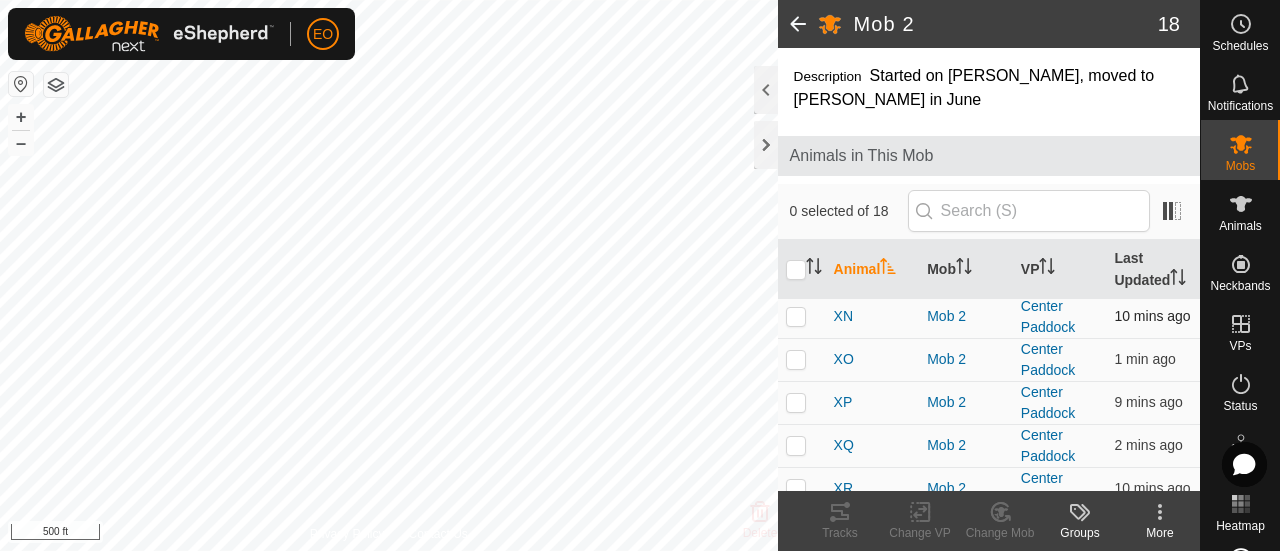 scroll, scrollTop: 480, scrollLeft: 0, axis: vertical 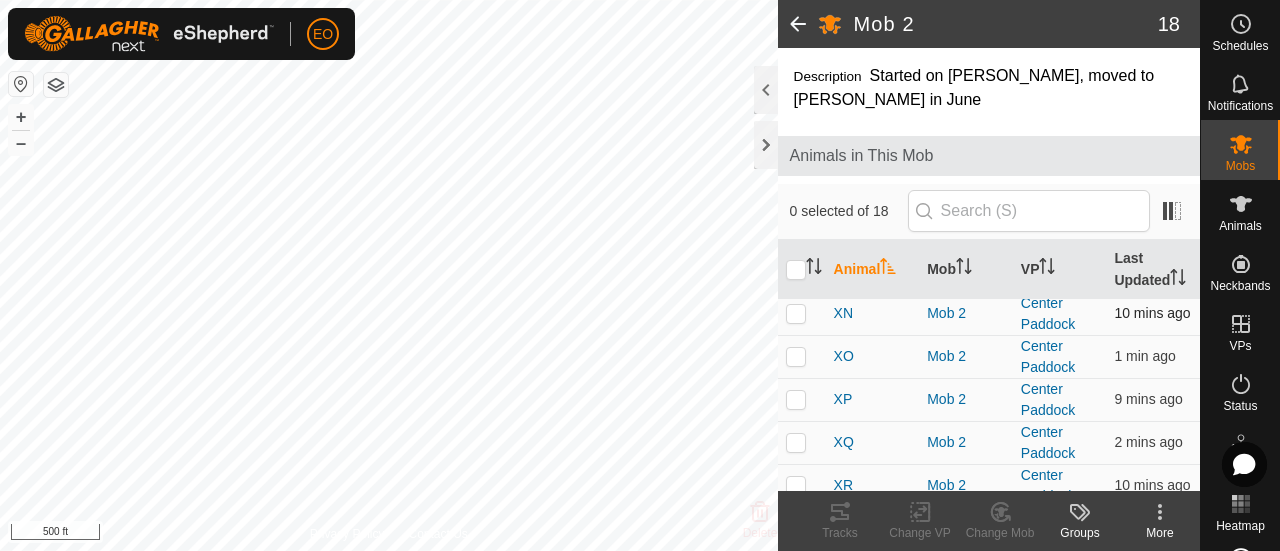 click at bounding box center (796, 399) 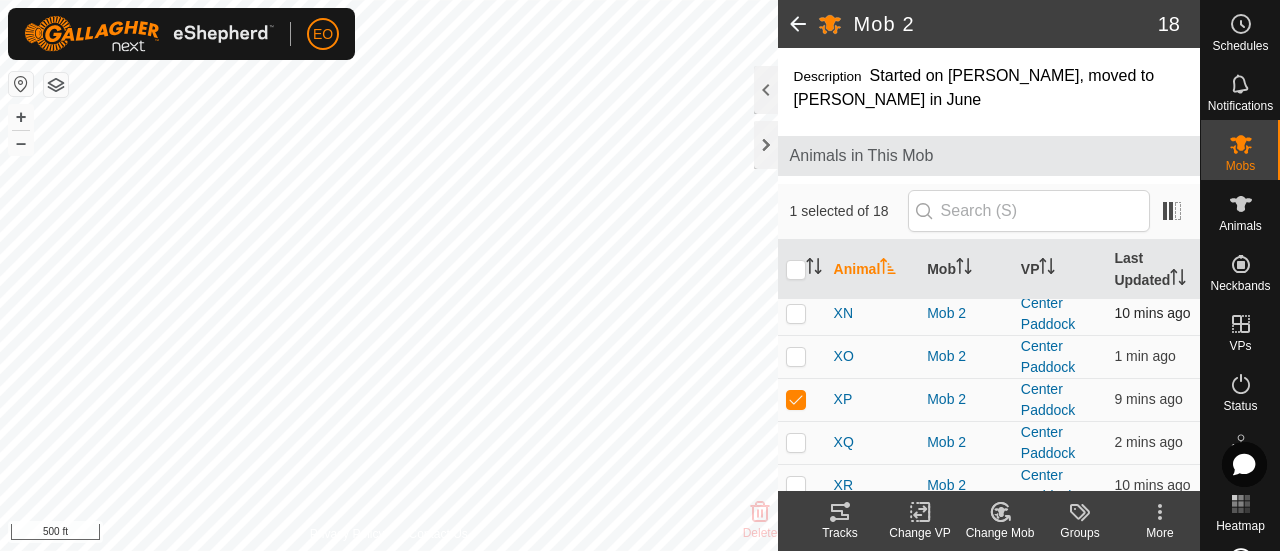 click at bounding box center (796, 399) 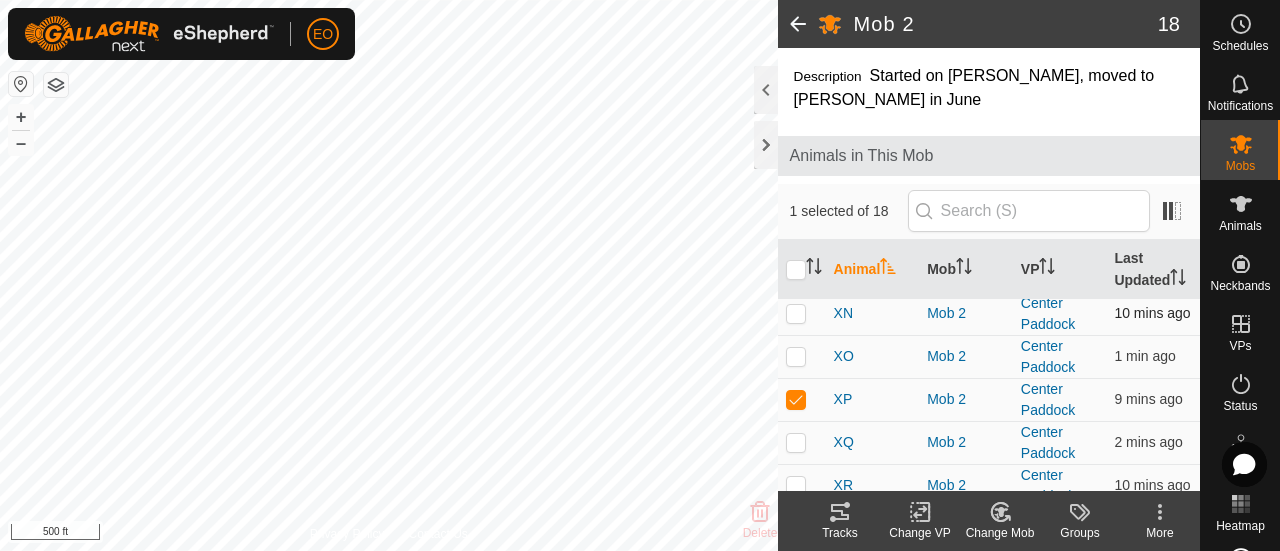 checkbox on "false" 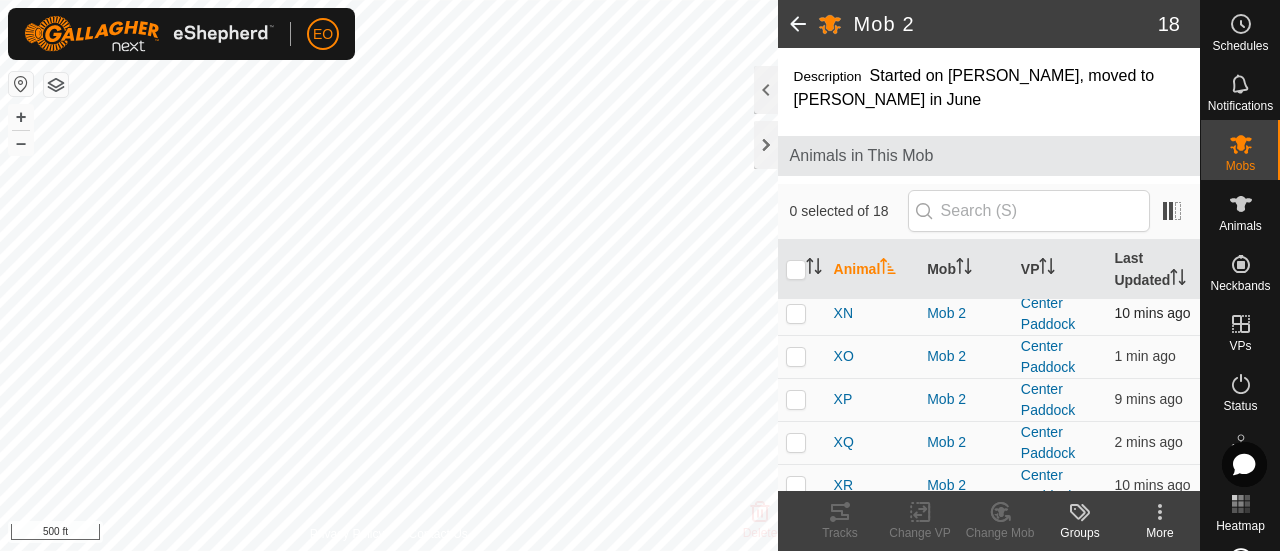 scroll, scrollTop: 511, scrollLeft: 0, axis: vertical 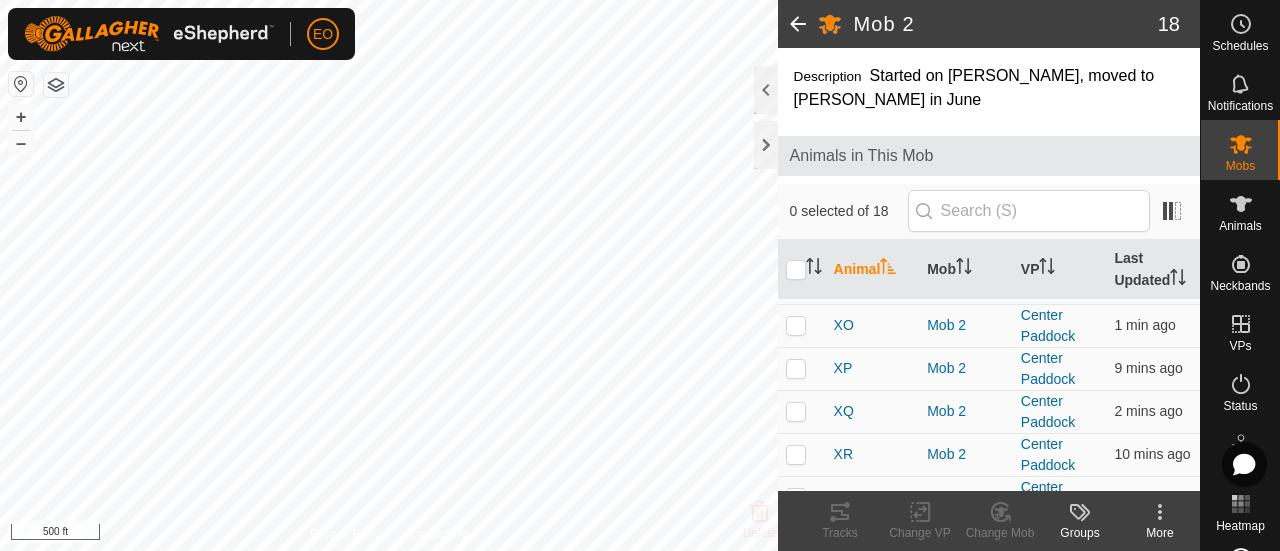 click at bounding box center (796, 411) 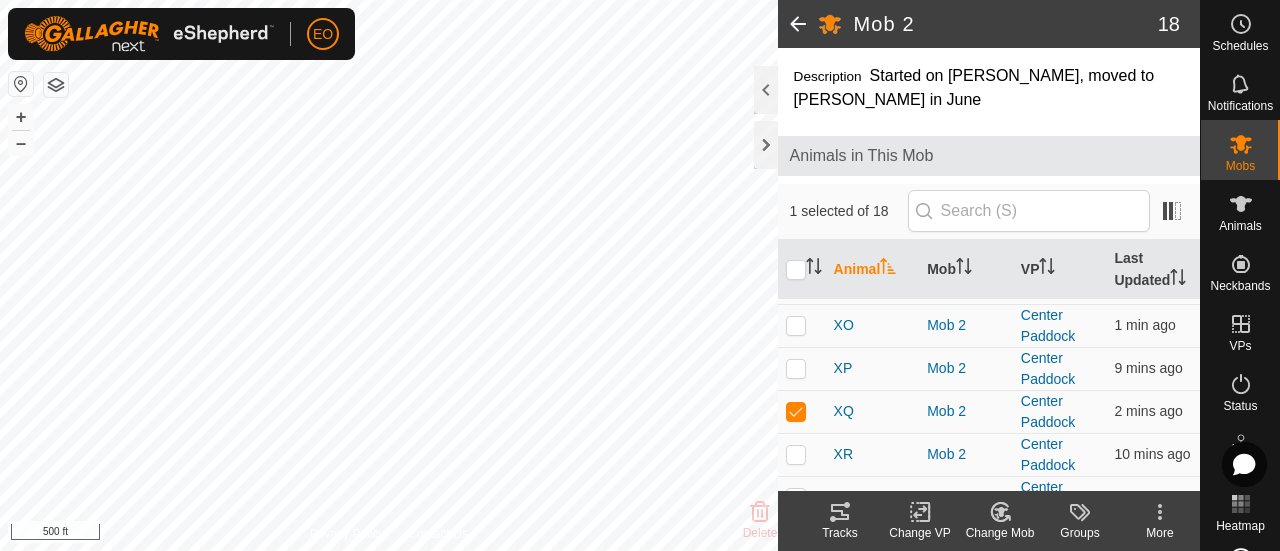 click at bounding box center [796, 411] 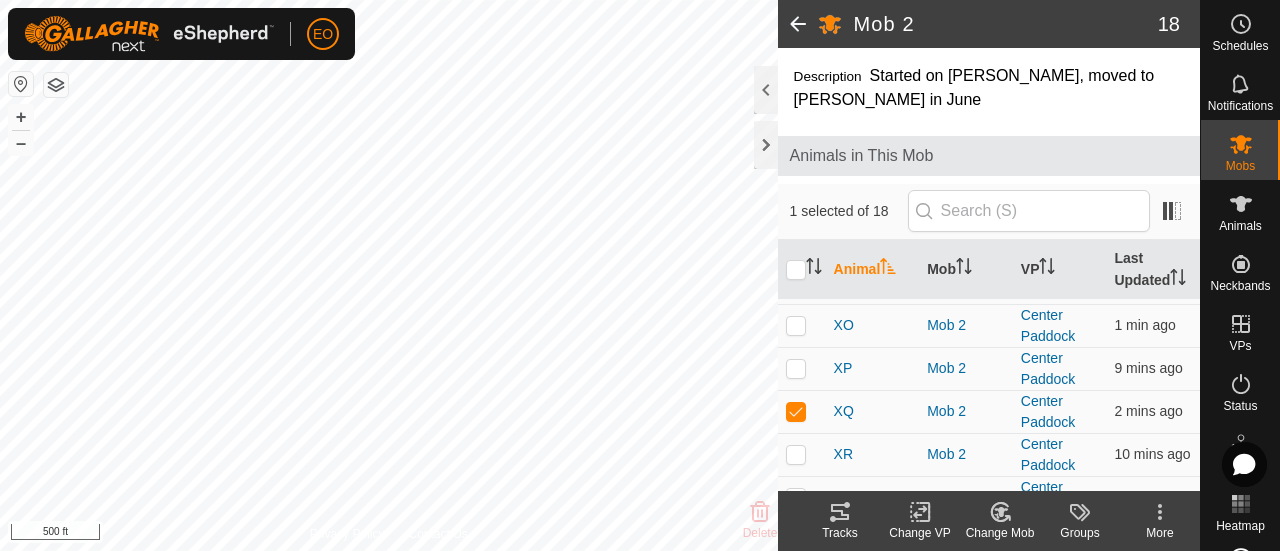 checkbox on "false" 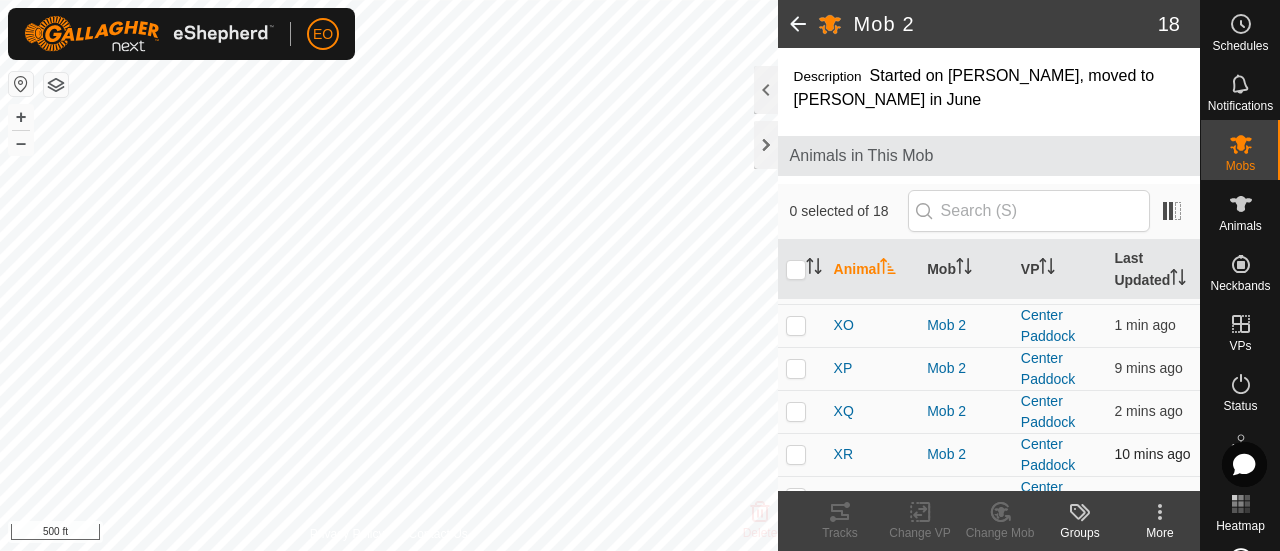 click at bounding box center [796, 454] 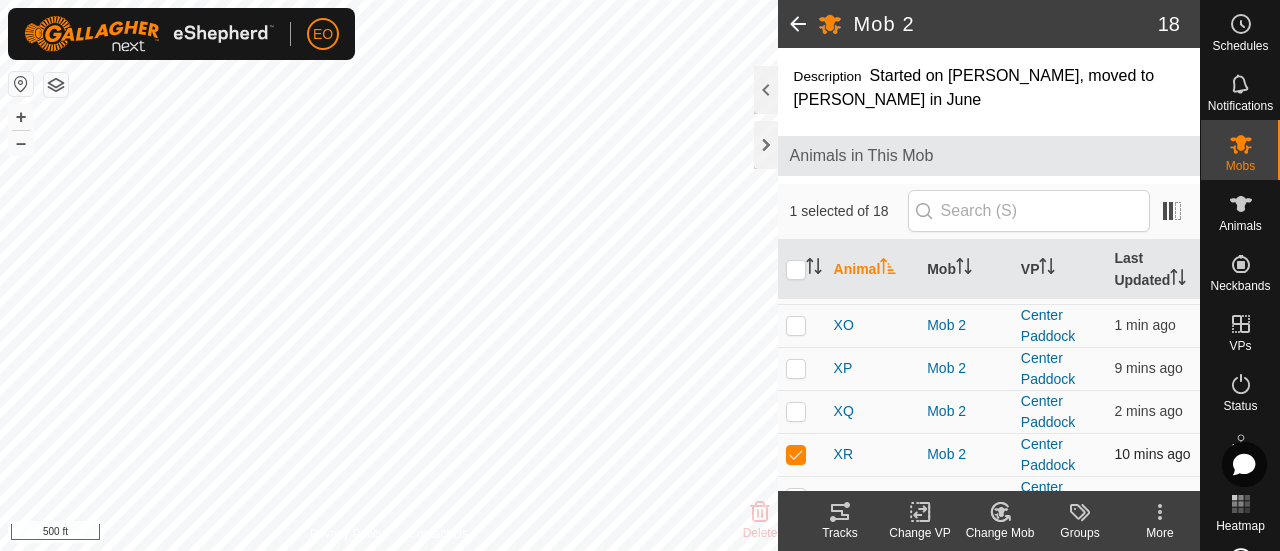 click at bounding box center [796, 454] 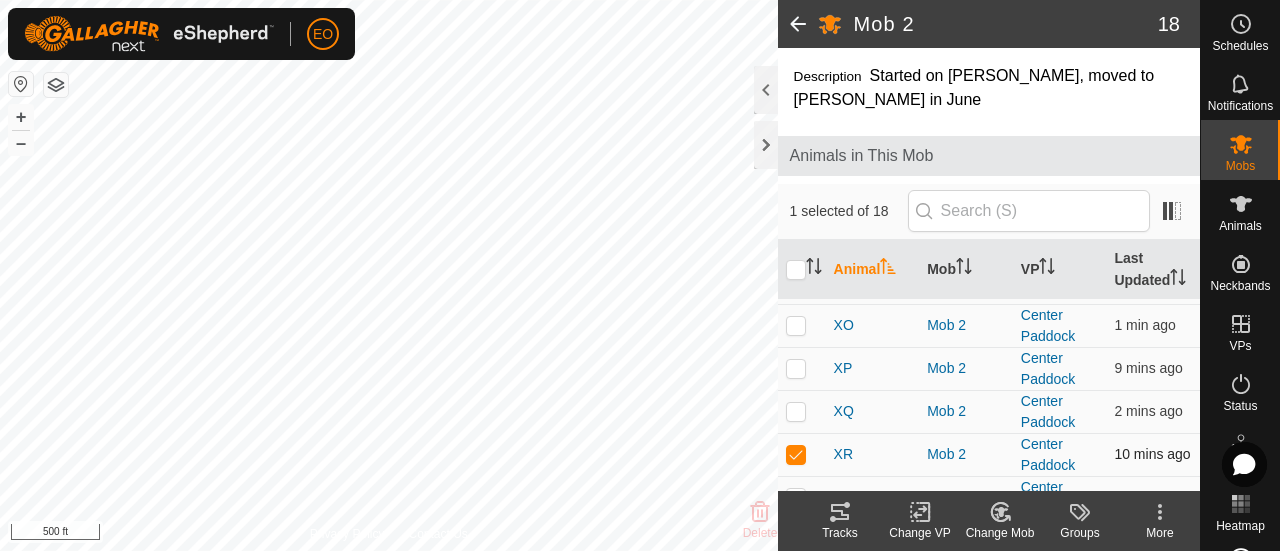 checkbox on "false" 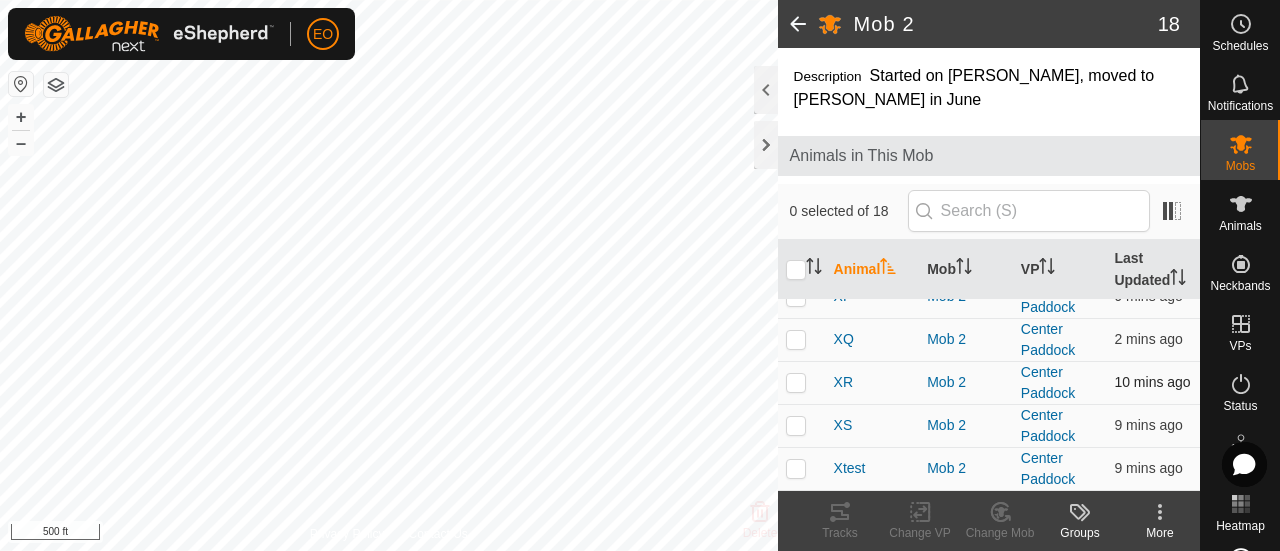 scroll, scrollTop: 596, scrollLeft: 0, axis: vertical 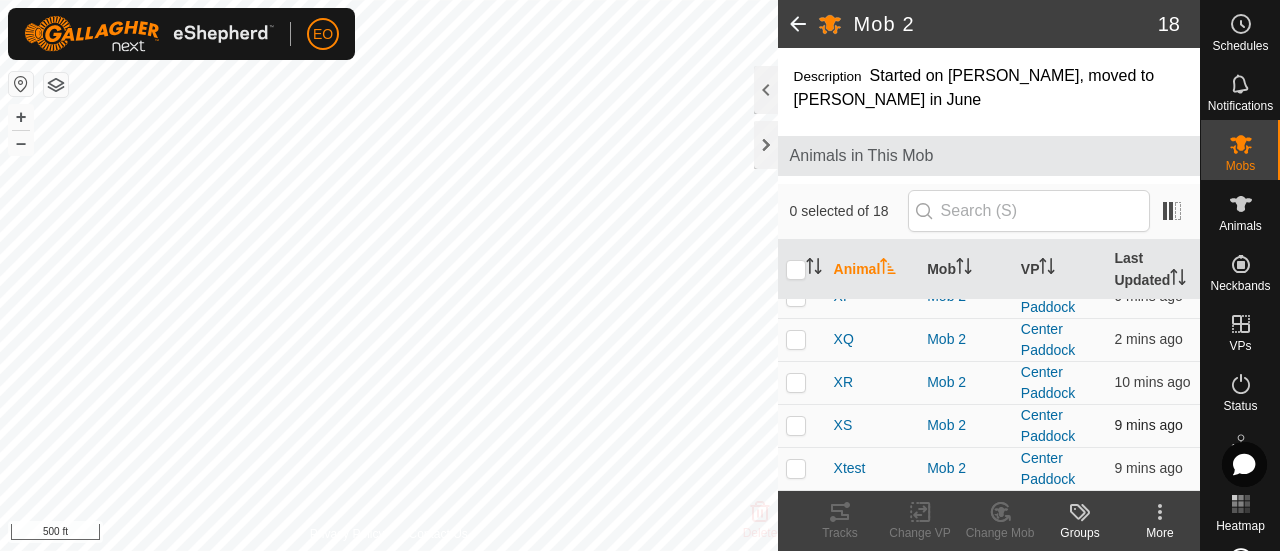 click at bounding box center (796, 425) 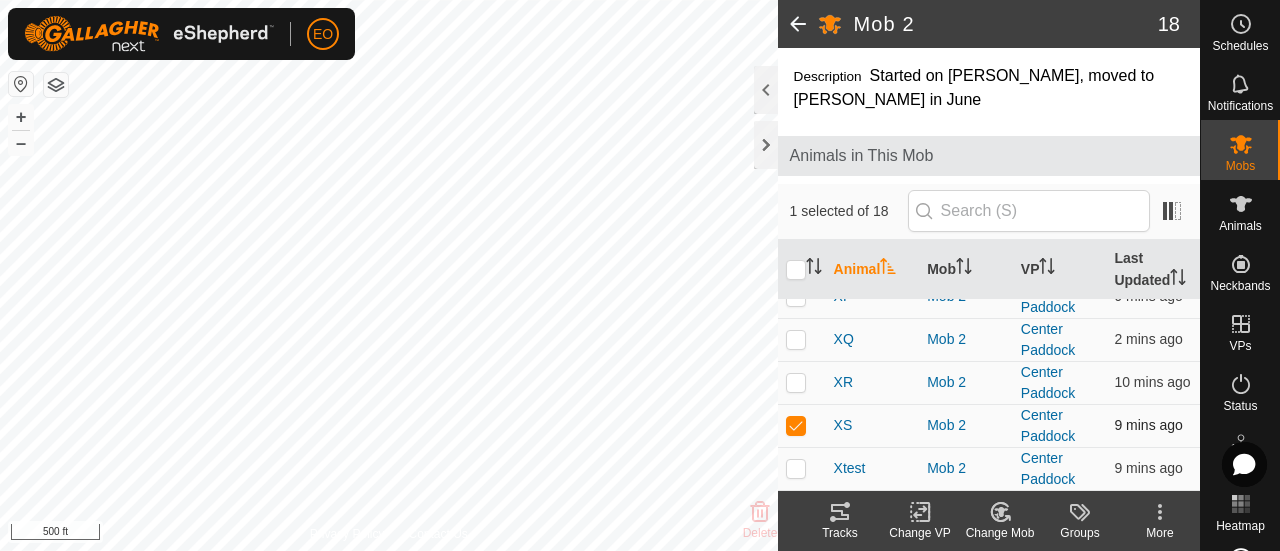 click at bounding box center (796, 425) 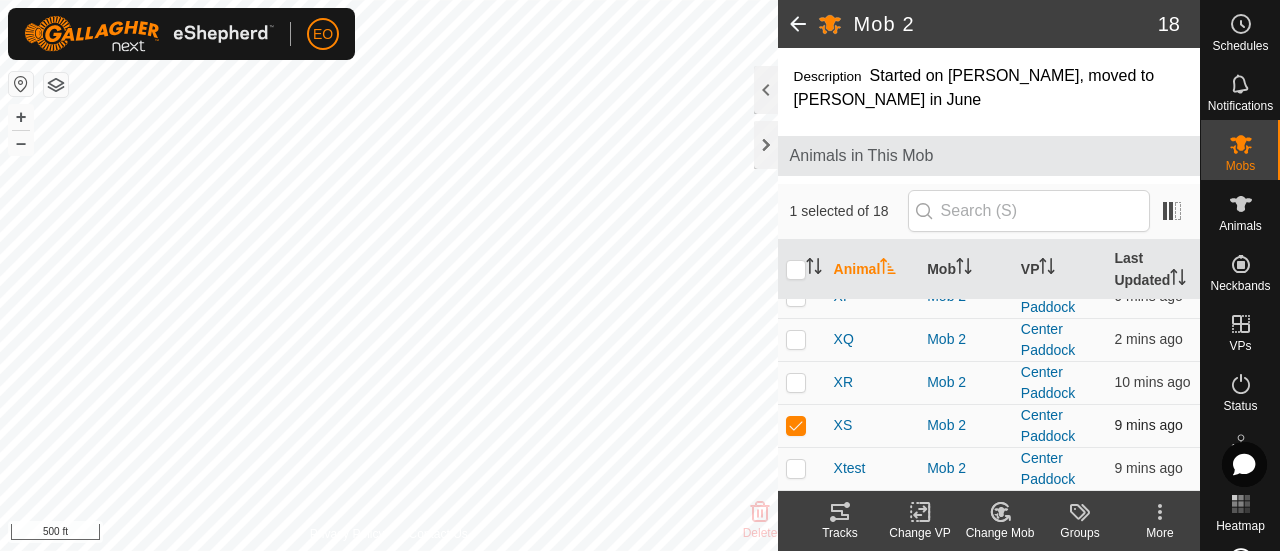 checkbox on "false" 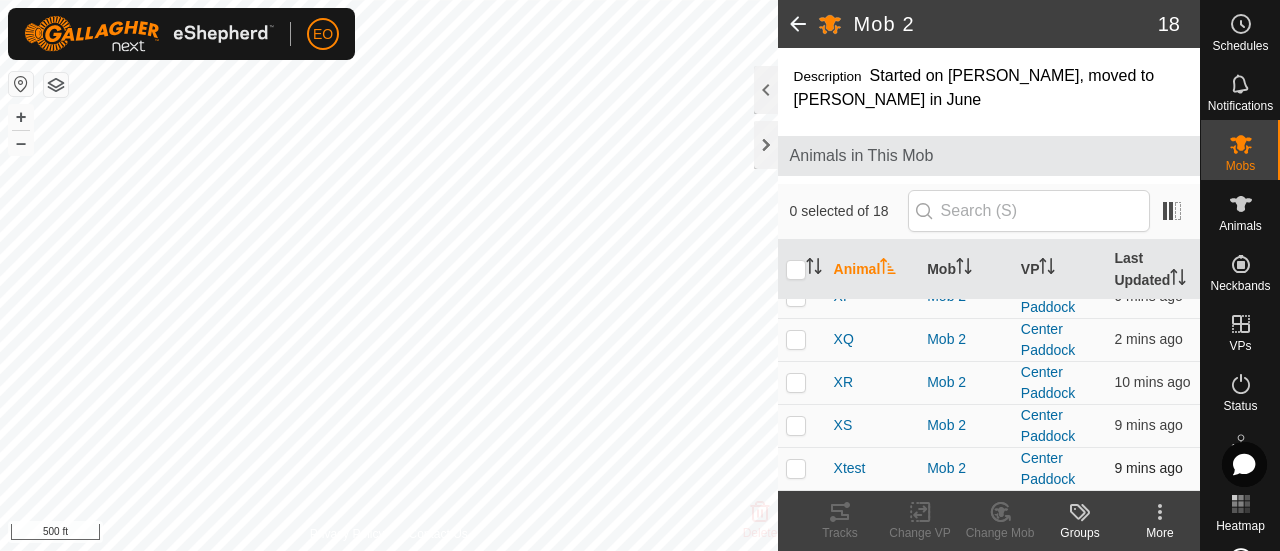 click at bounding box center [796, 468] 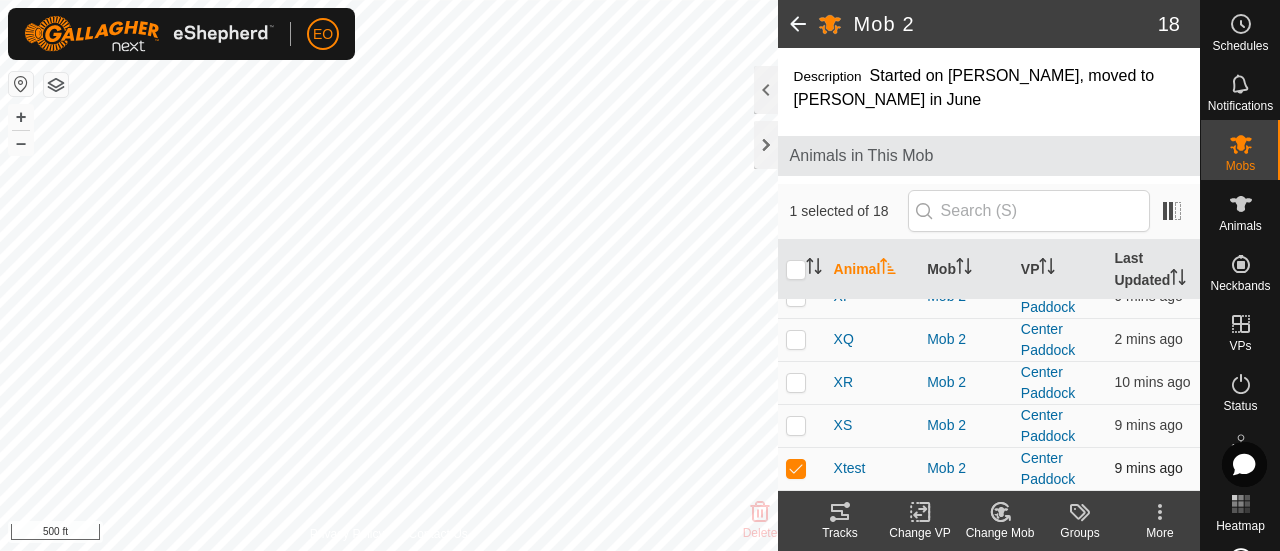 click at bounding box center (796, 468) 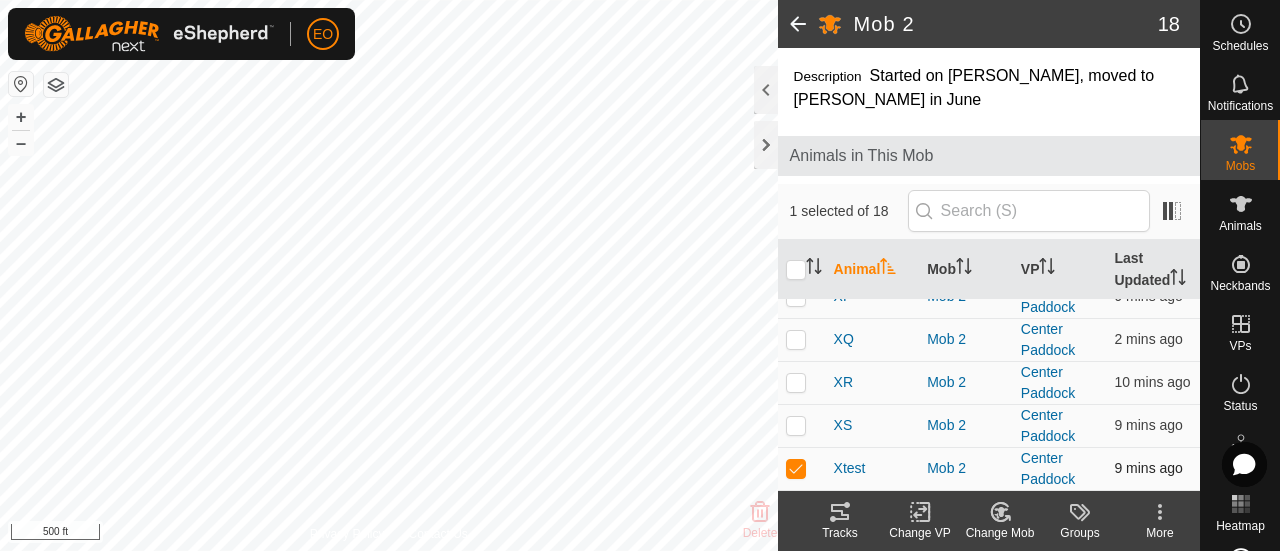 checkbox on "false" 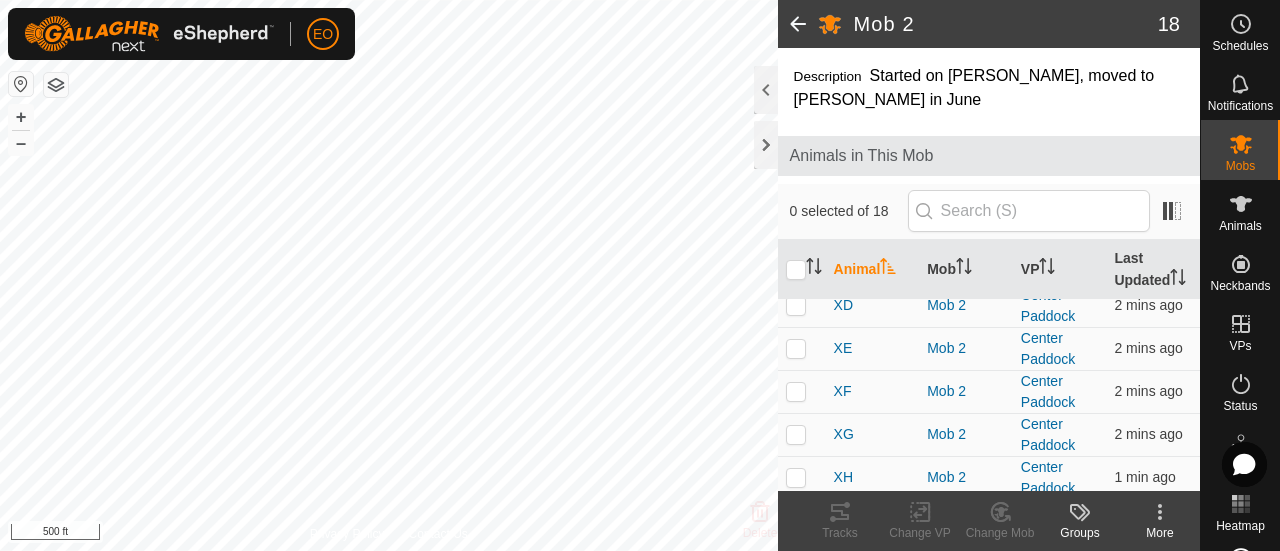 scroll, scrollTop: 0, scrollLeft: 0, axis: both 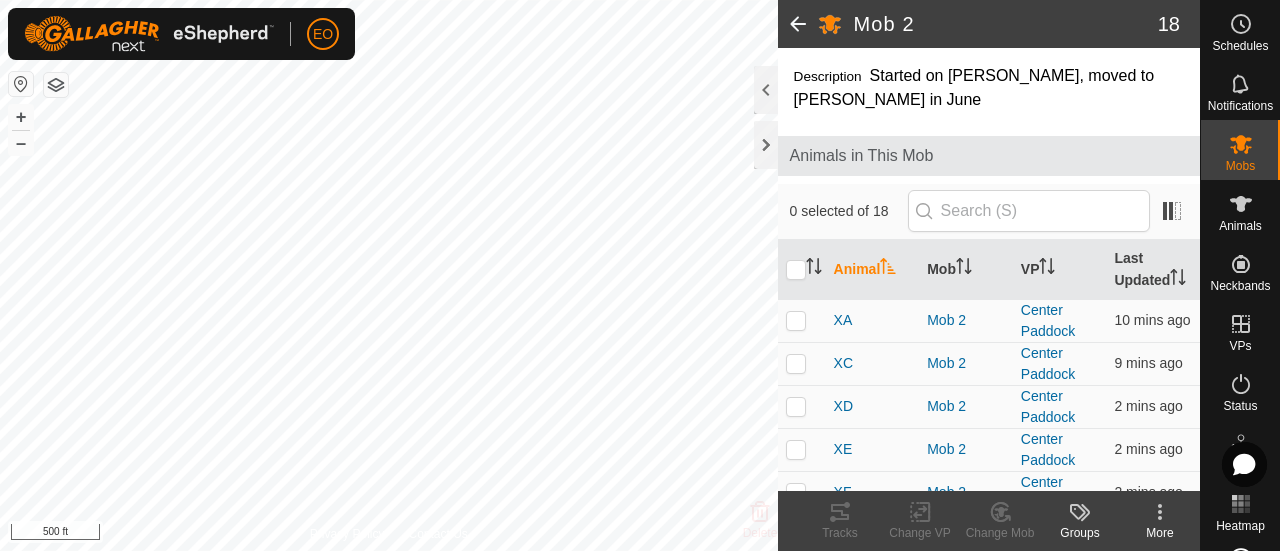 click 